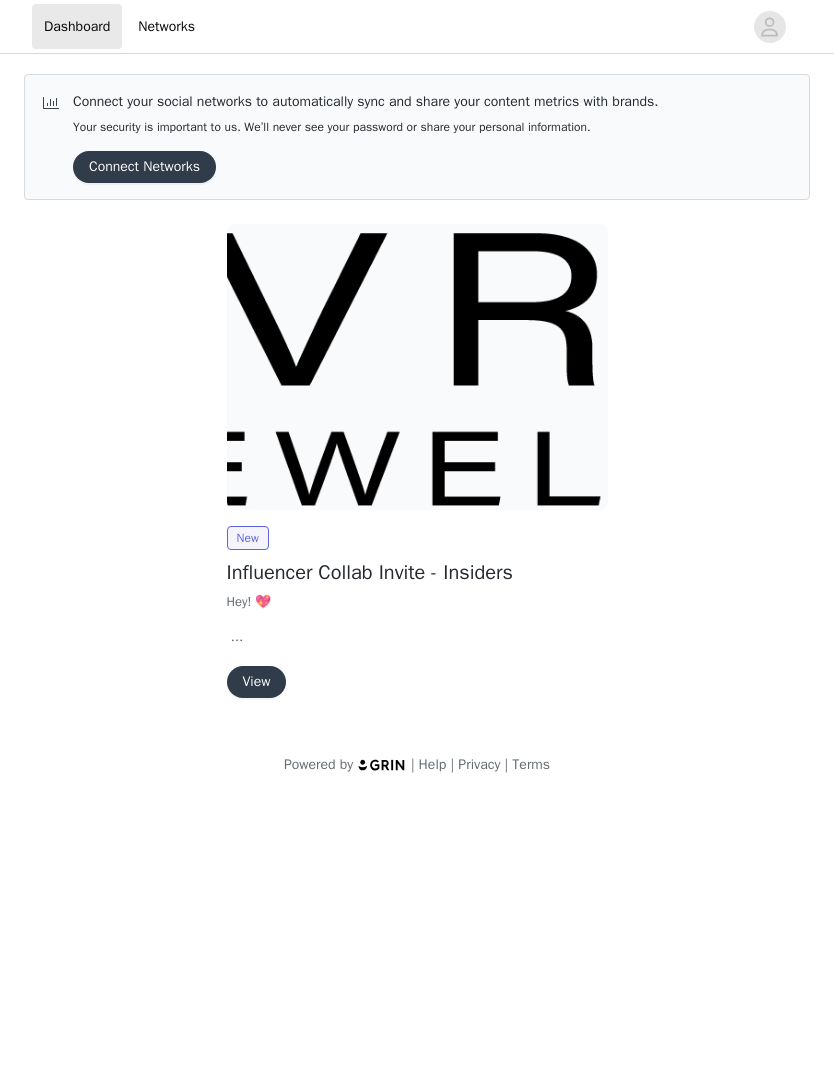 scroll, scrollTop: 0, scrollLeft: 0, axis: both 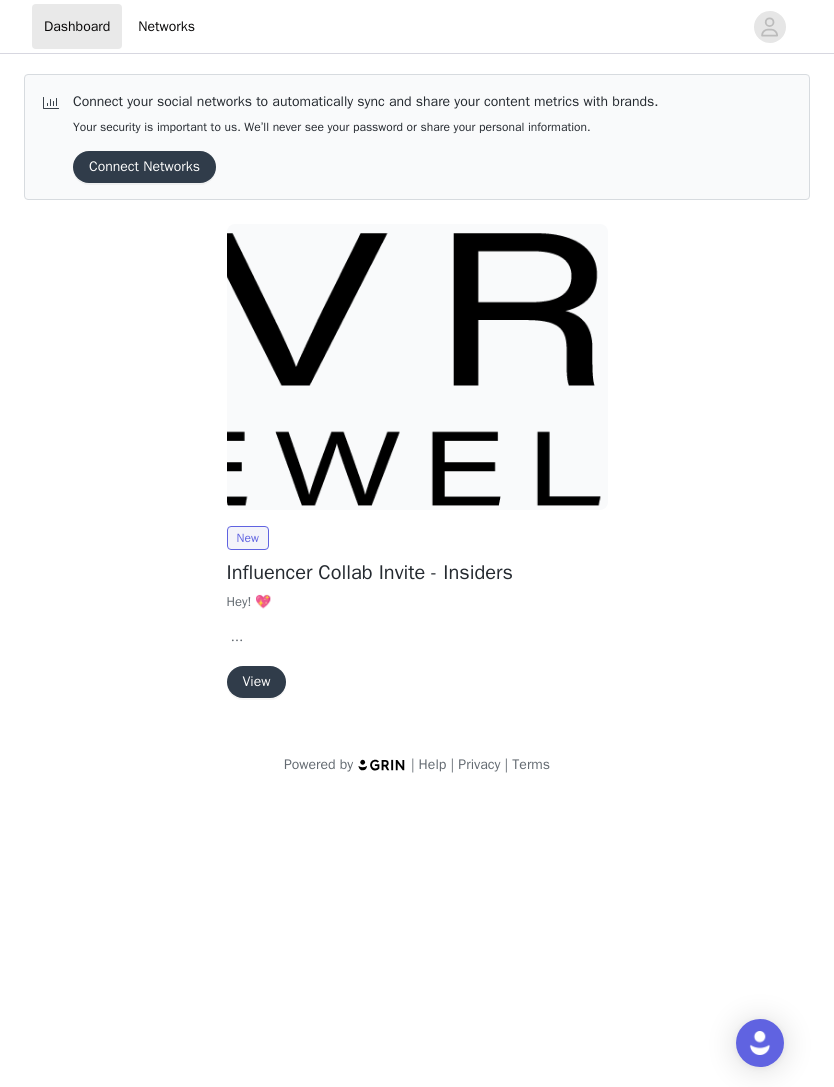 click on "New Influencer Collab Invite - Insiders Hey! 💖
We're so excited to collaborate with you! Please fill out the form below to confirm your participation in this gifted campaign. By submitting, you agree to the terms outlined. Can’t wait to send you some pieces! ✨
You can always email [EMAIL] if you have any questions! View" at bounding box center (417, 465) 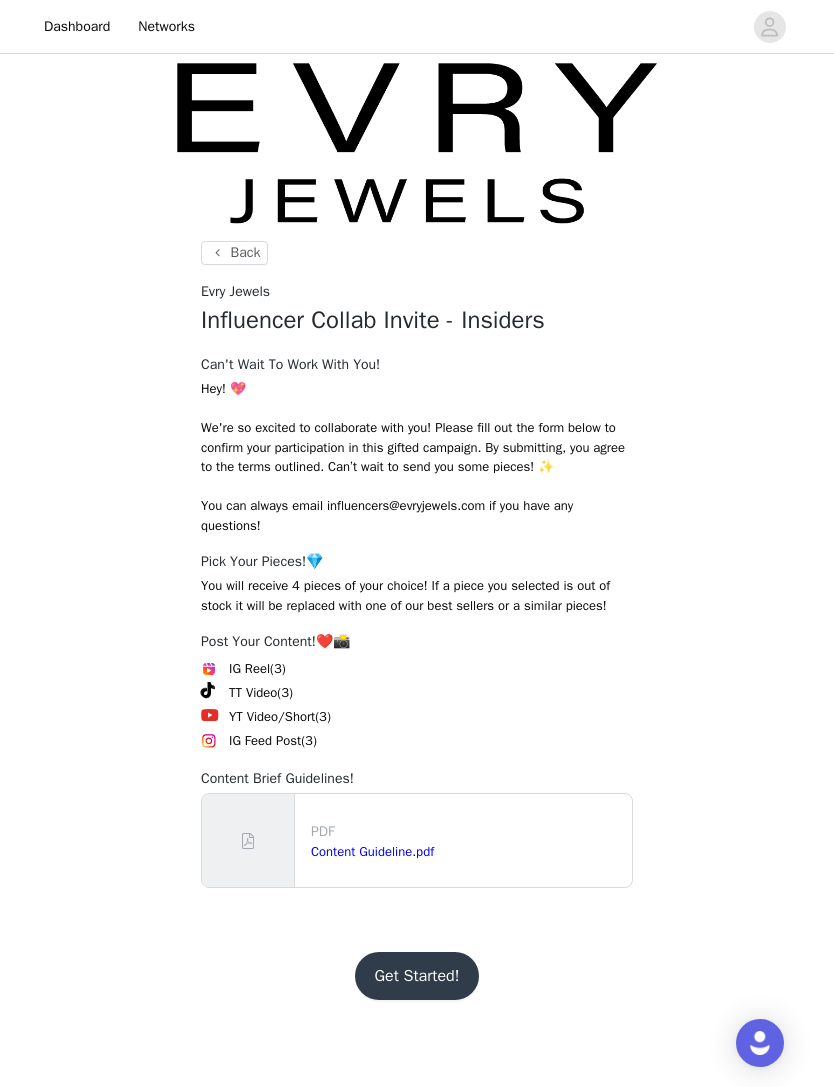 click on "Content Guideline.pdf" at bounding box center [372, 851] 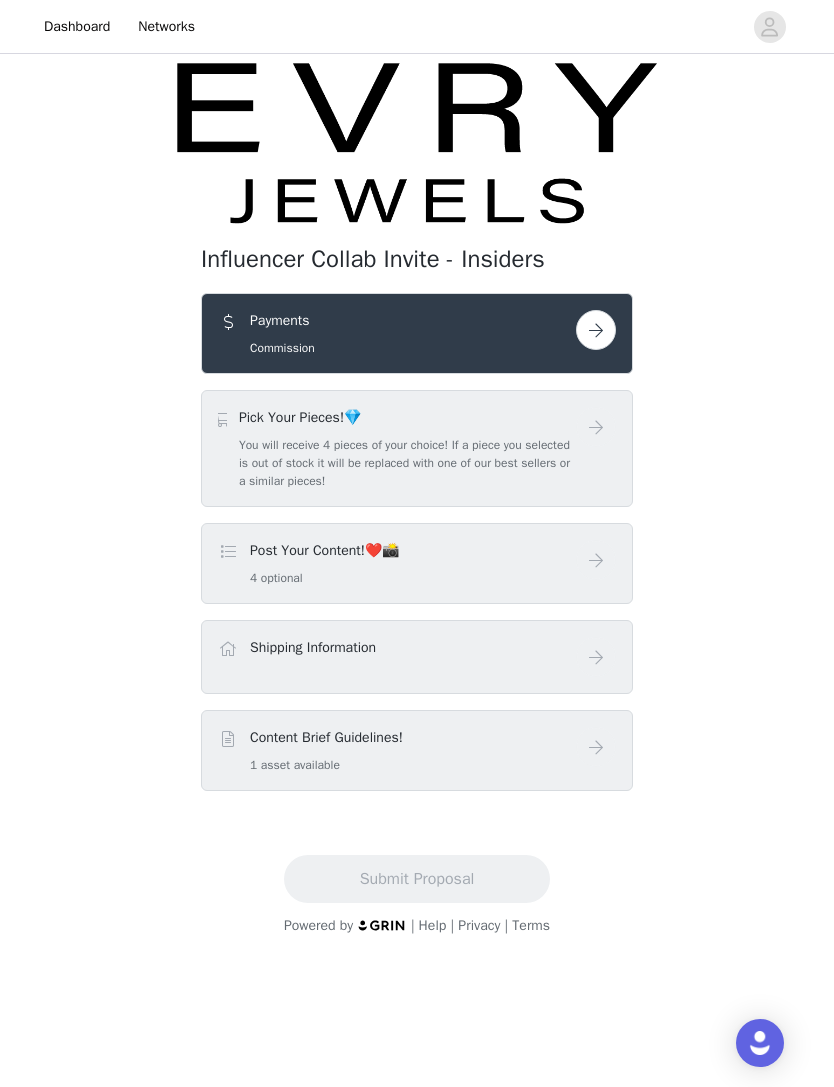 click at bounding box center [596, 330] 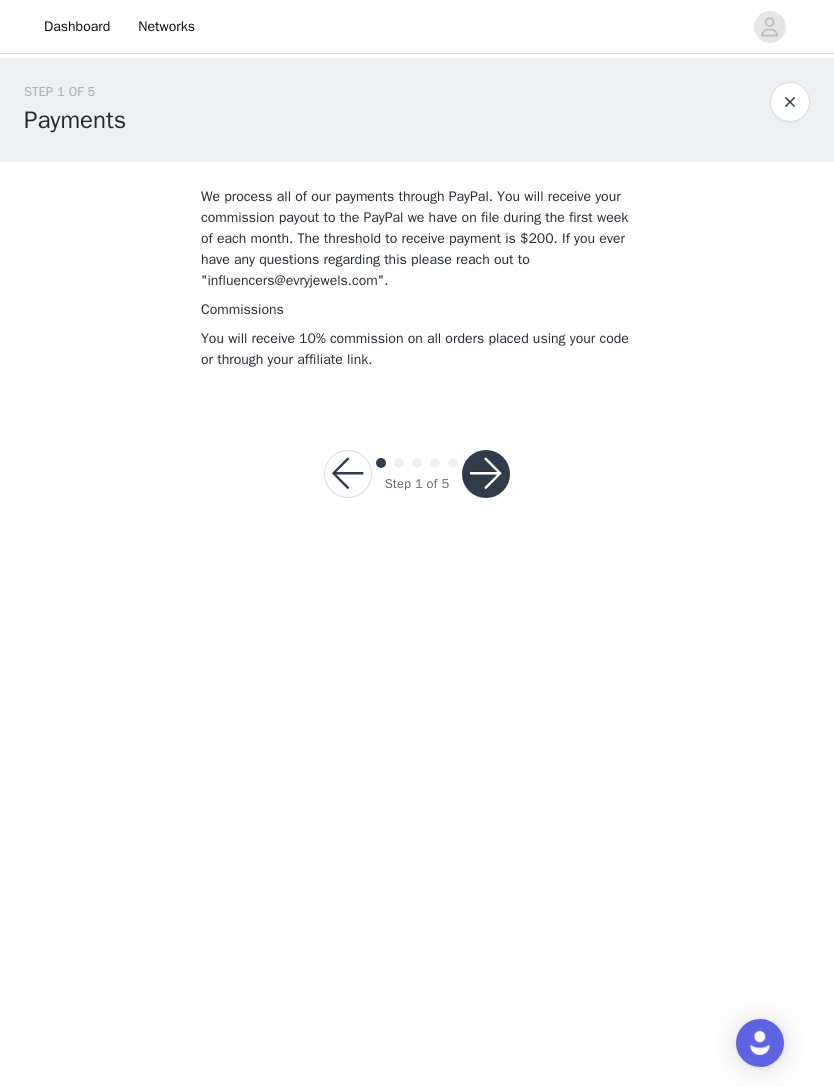 click at bounding box center [486, 474] 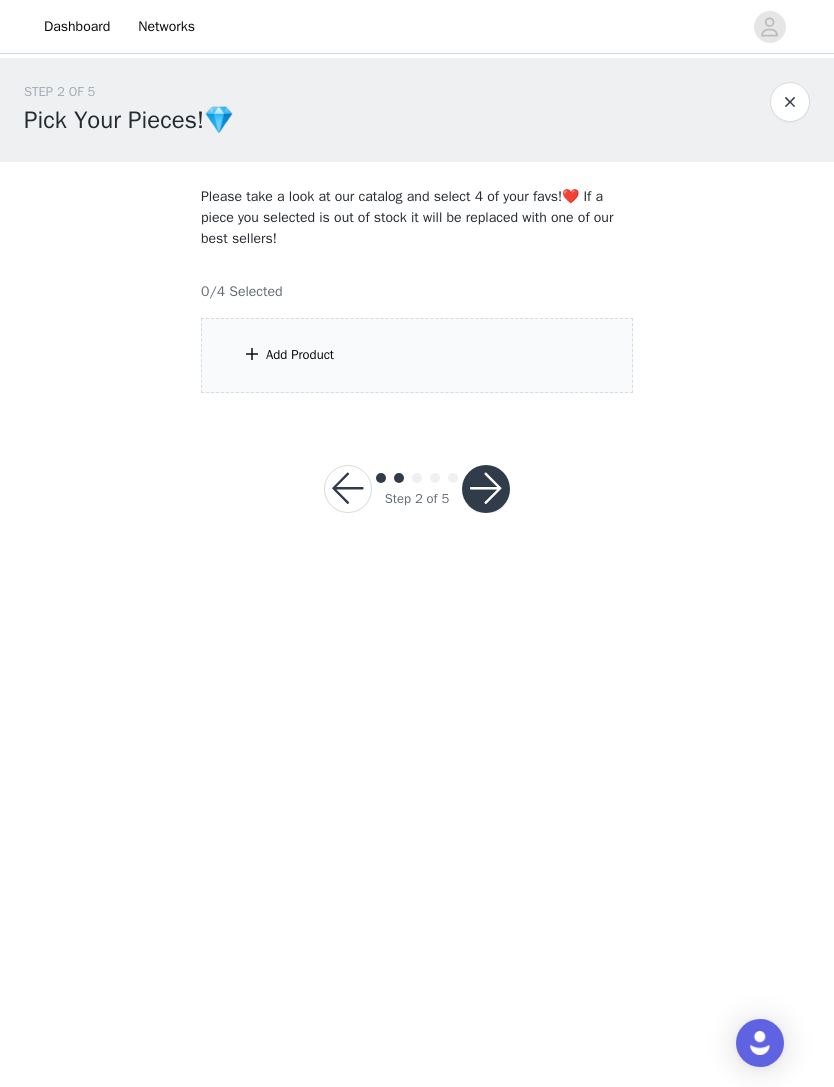 click at bounding box center (790, 102) 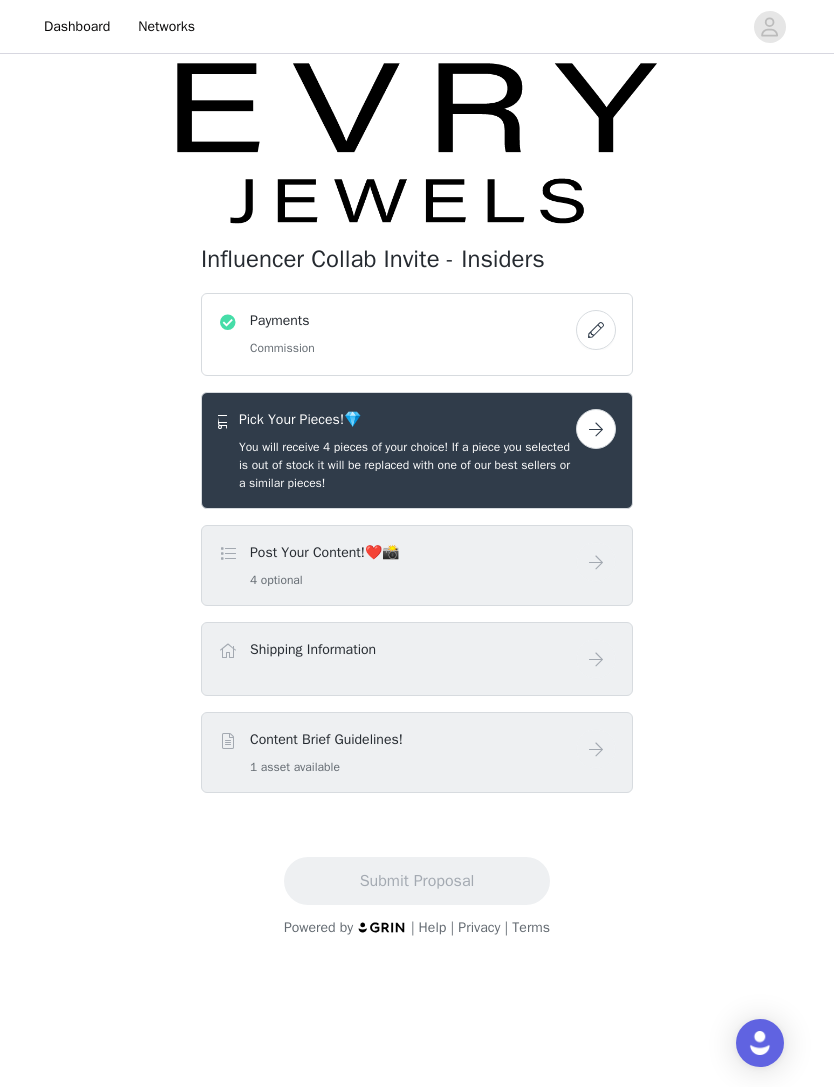 click on "Payments   Commission" at bounding box center (397, 334) 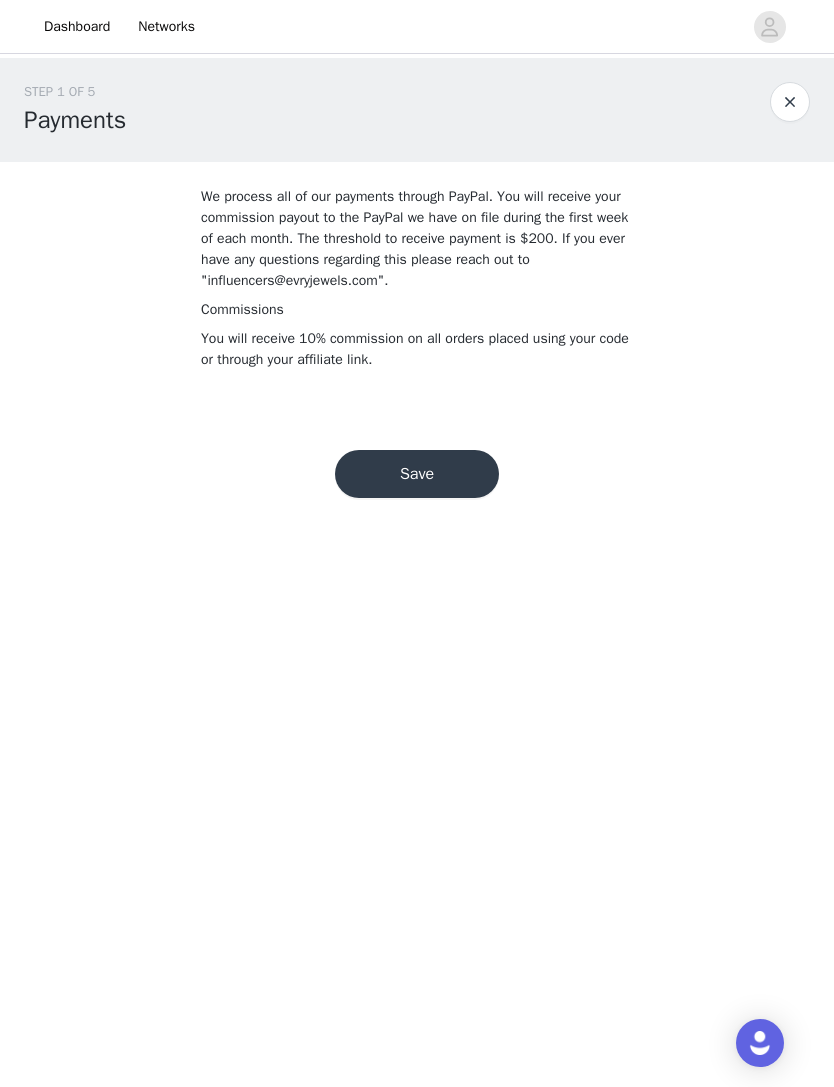 click on "Save" at bounding box center [417, 474] 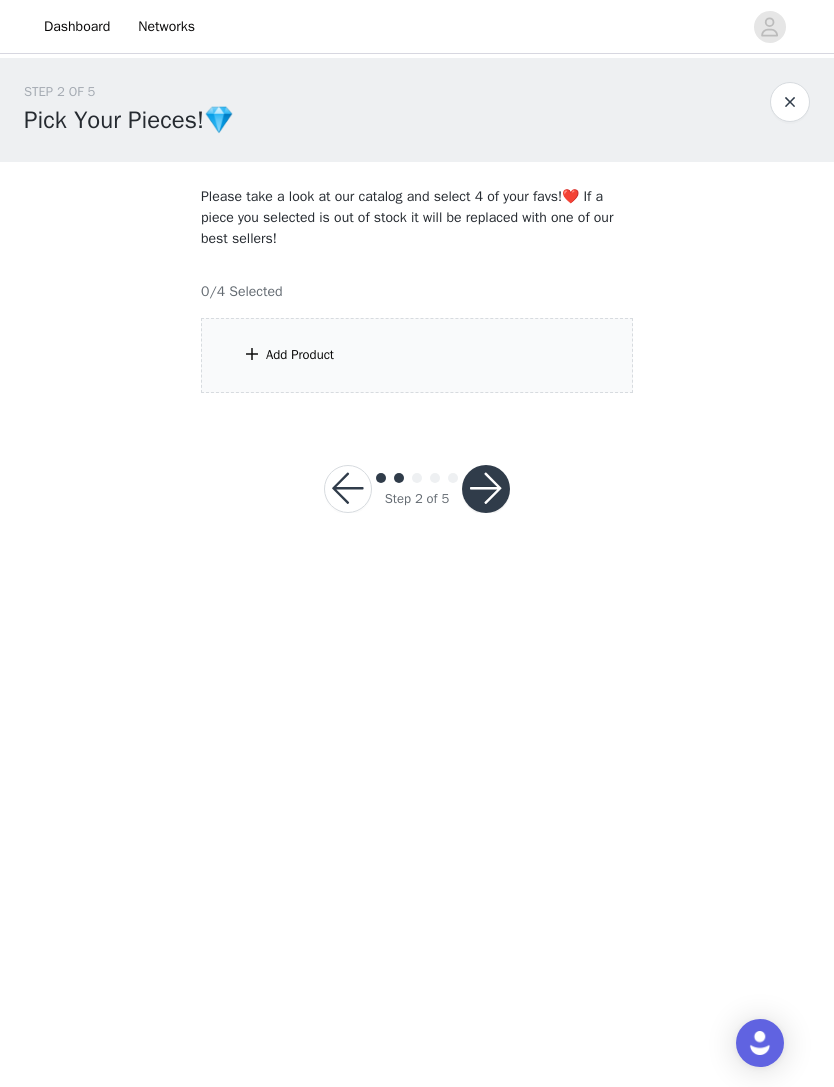 click on "Add Product" at bounding box center (300, 355) 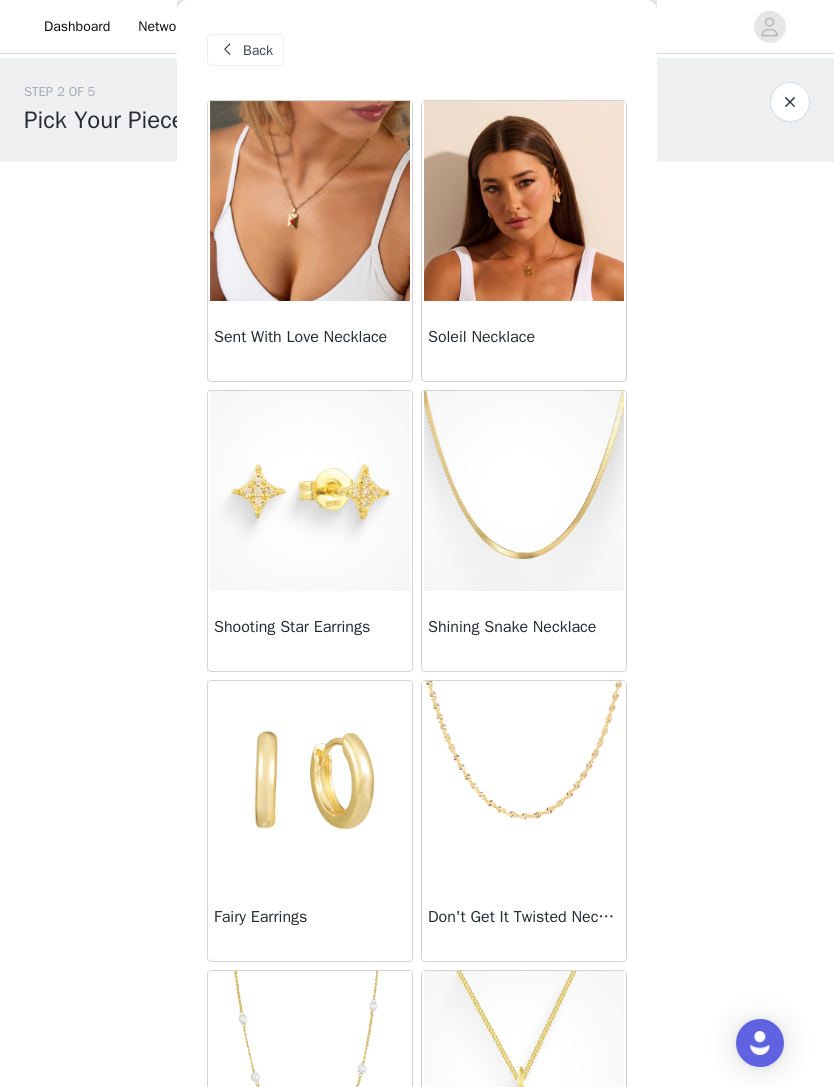 click on "Back" at bounding box center (258, 50) 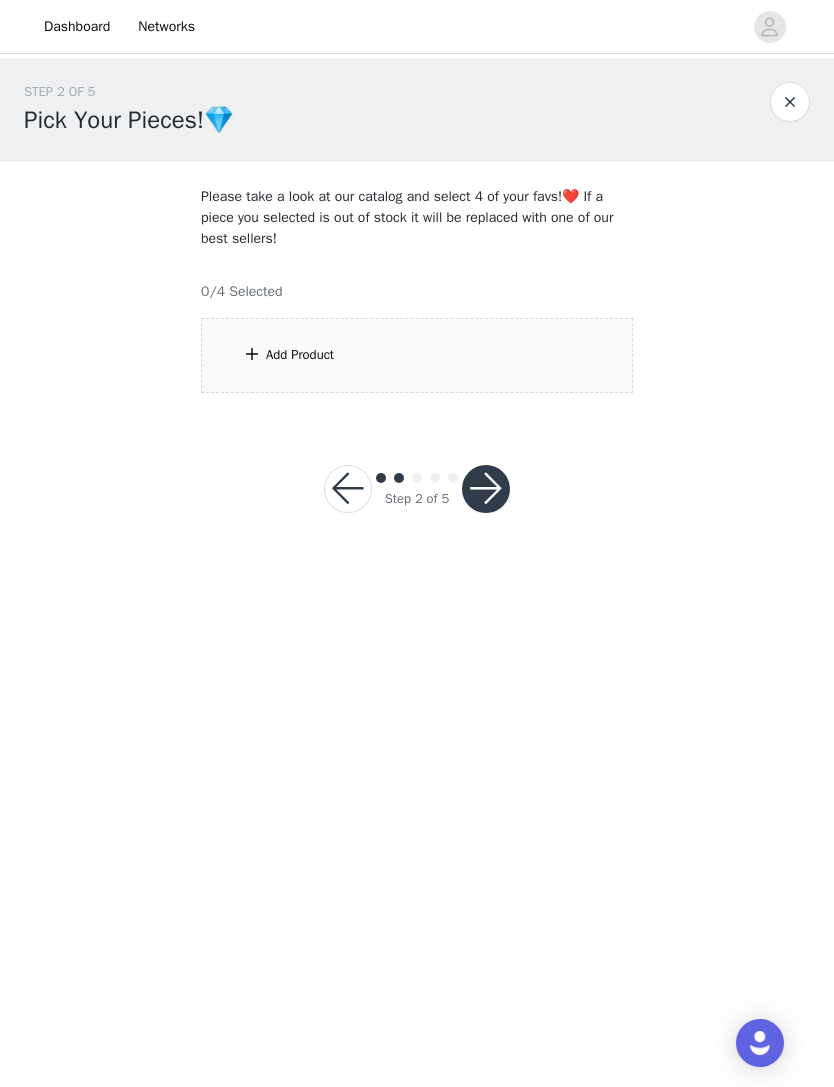 click on "Add Product" at bounding box center [300, 355] 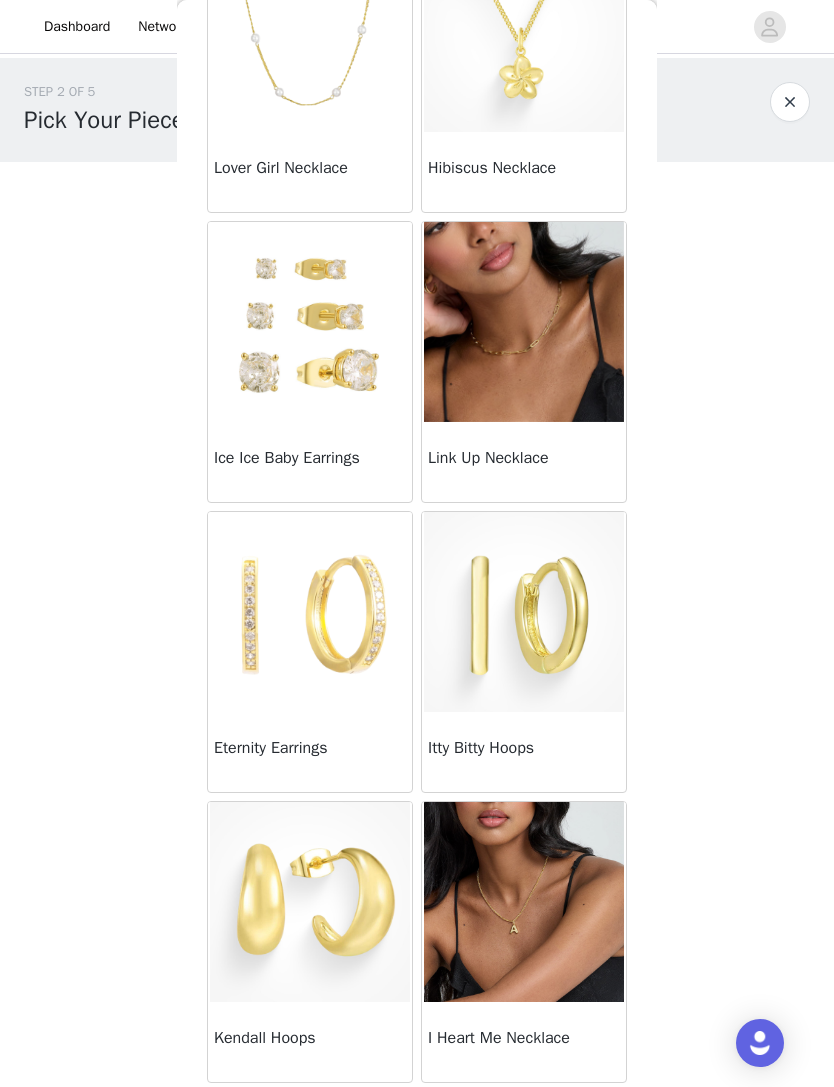 scroll, scrollTop: 1039, scrollLeft: 0, axis: vertical 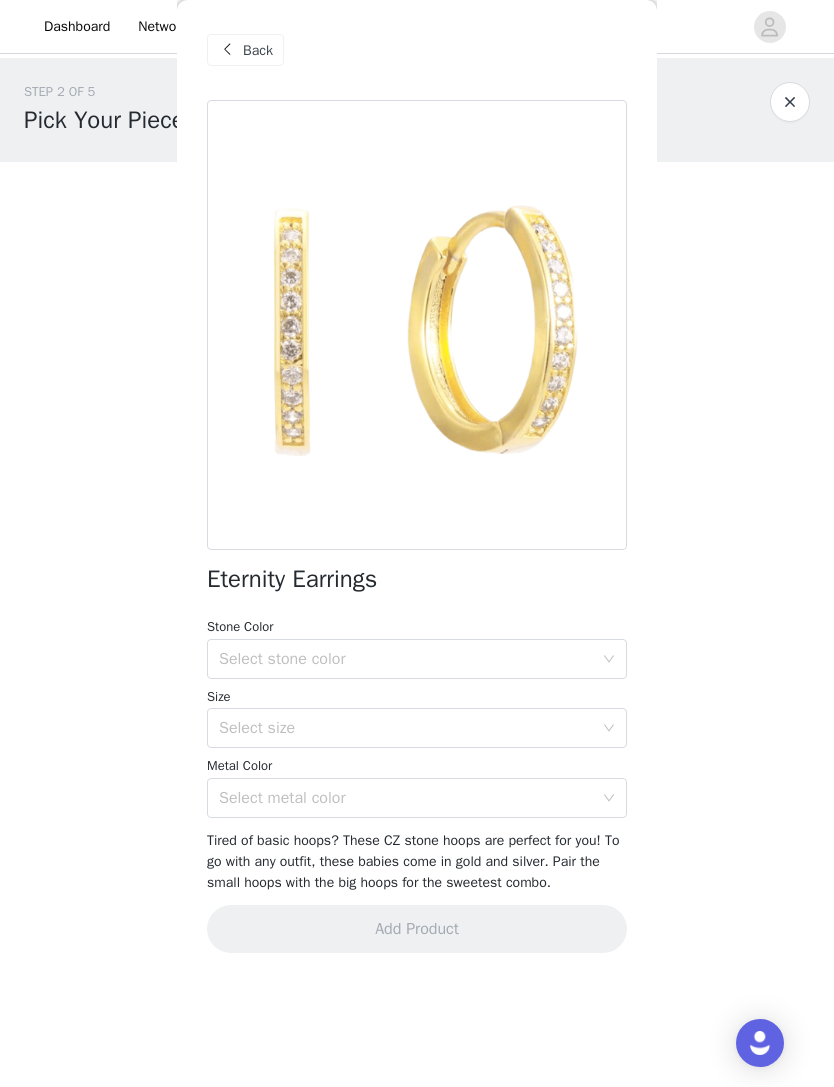 click on "Select stone color" at bounding box center (406, 659) 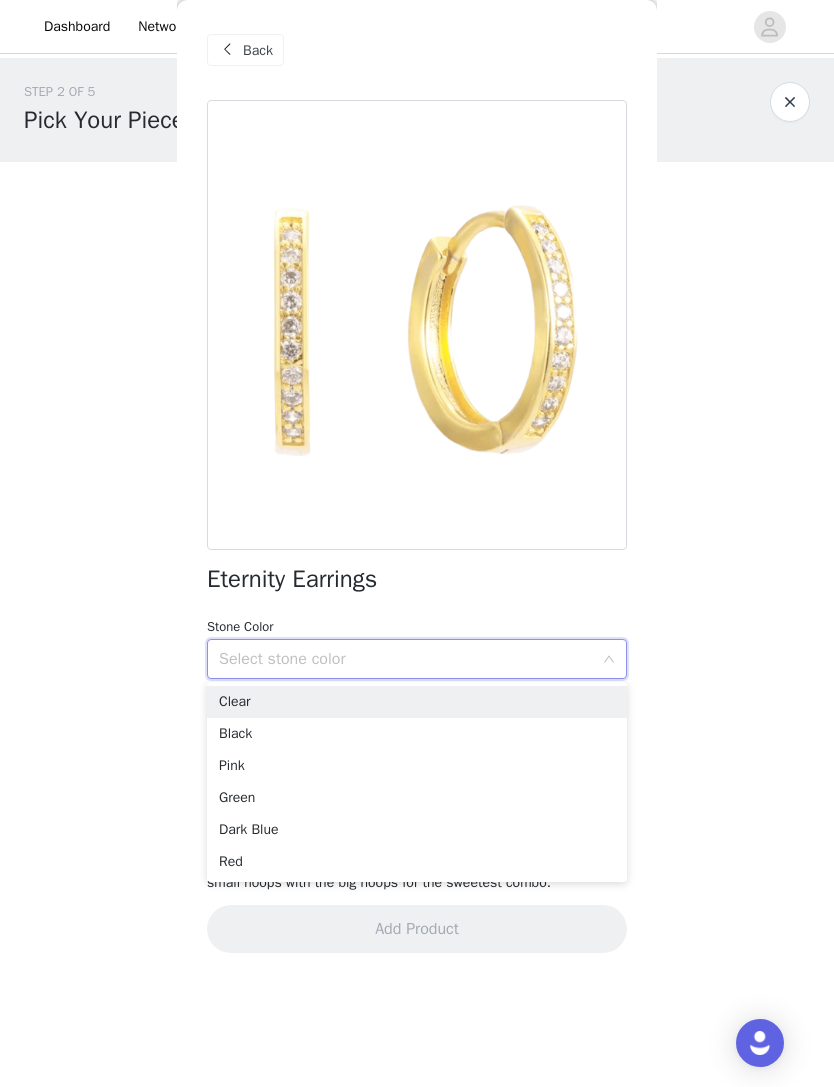 click on "Clear" at bounding box center [417, 702] 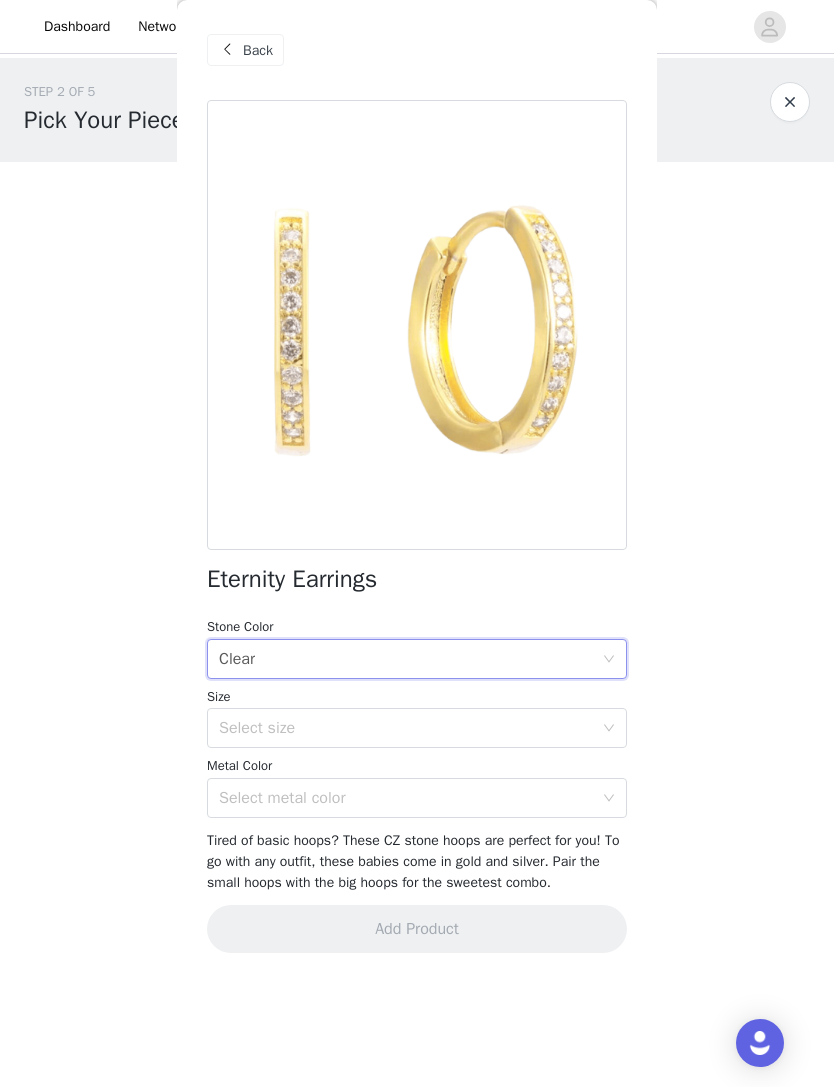 click on "Select size" at bounding box center (406, 728) 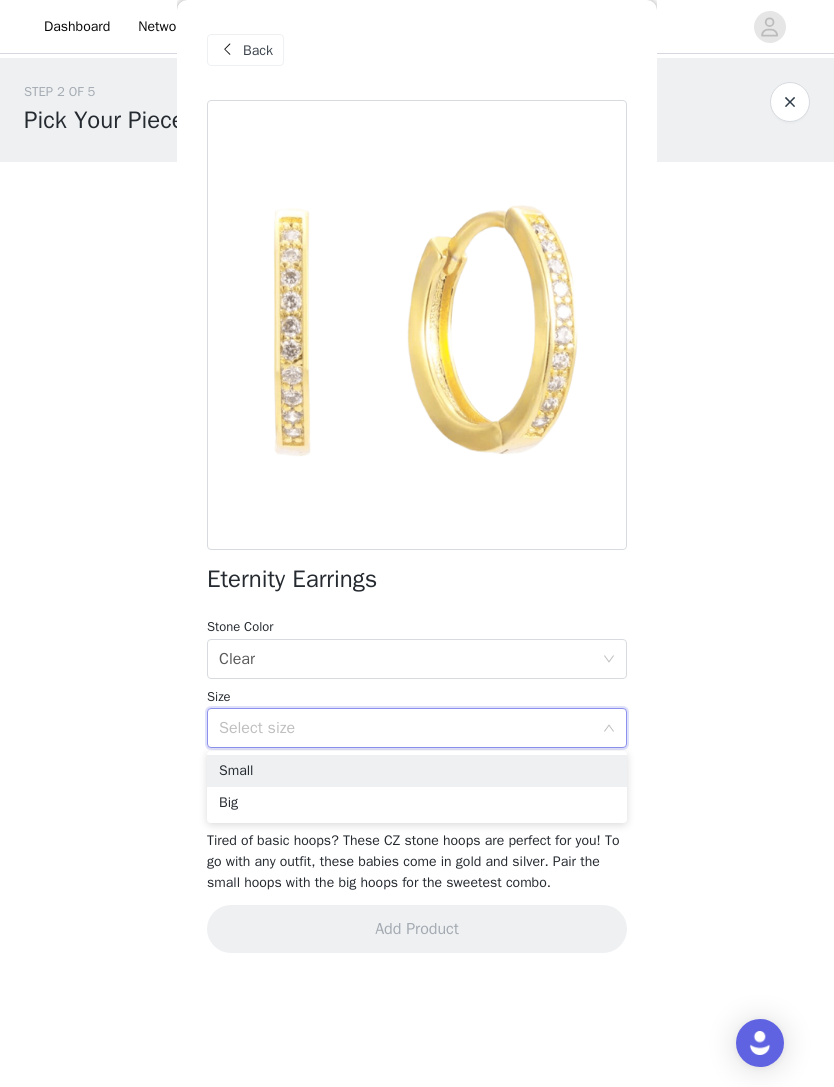 click on "Small" at bounding box center [417, 771] 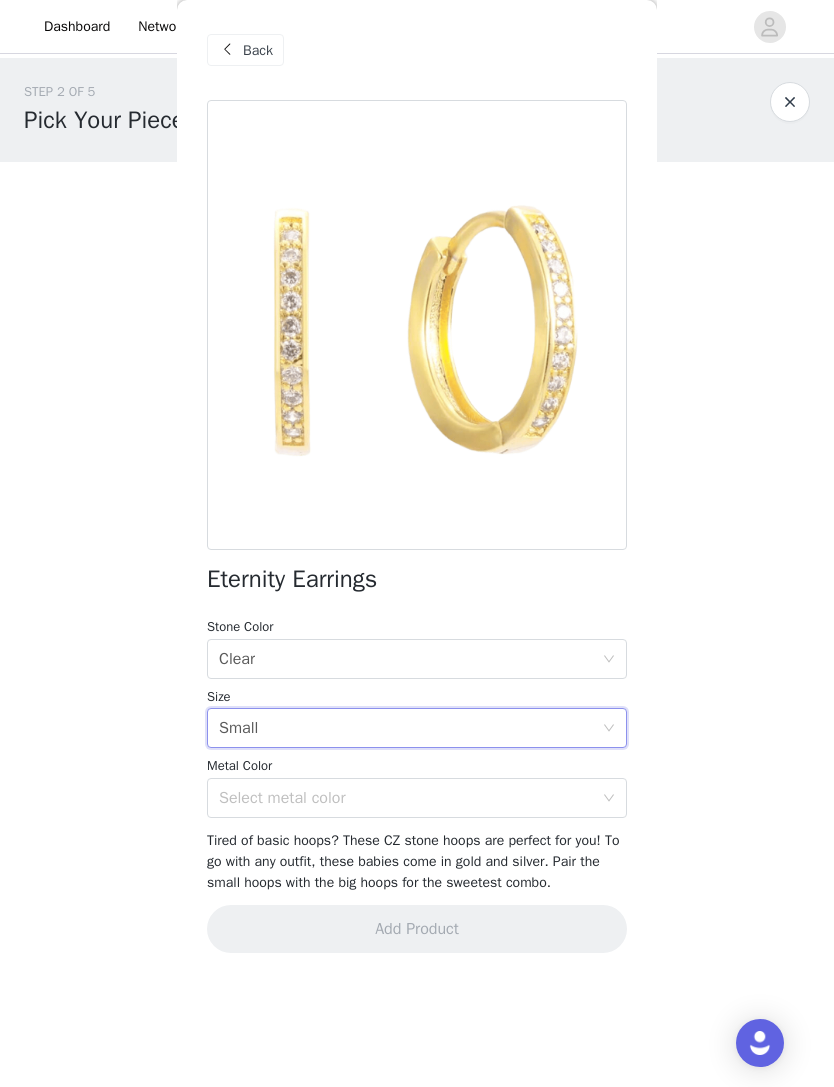 click on "Select metal color" at bounding box center [406, 798] 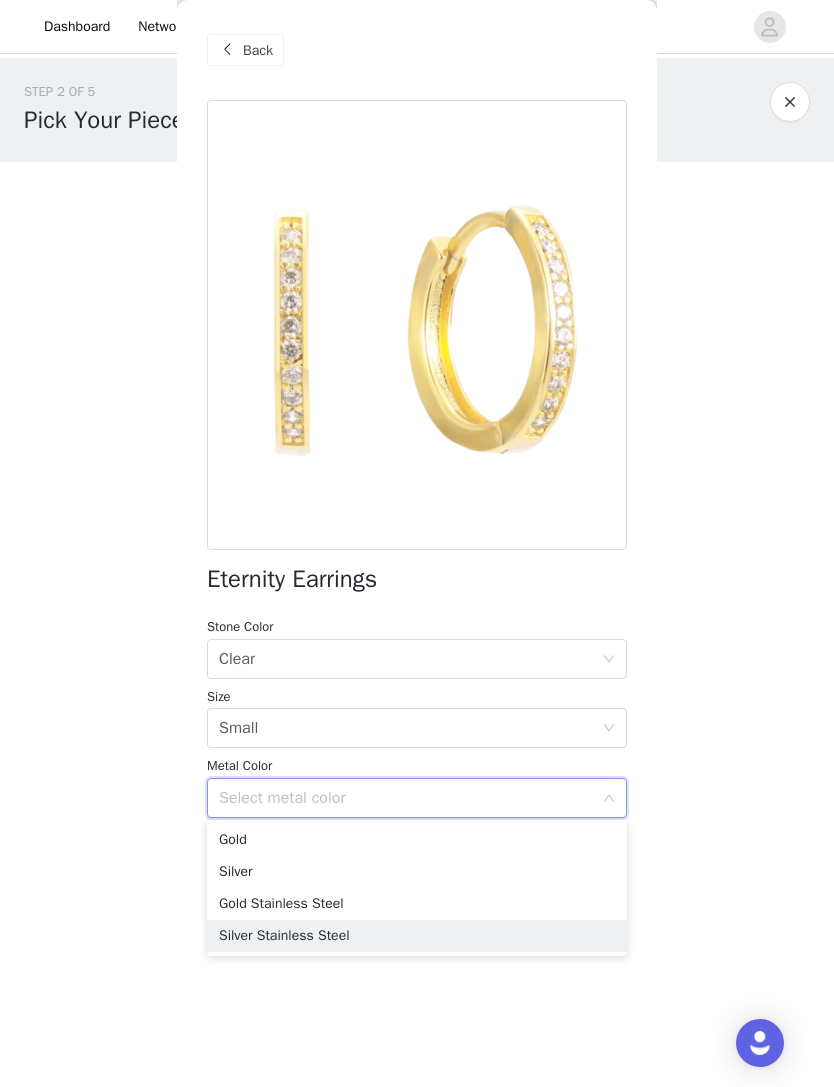 click on "Silver Stainless Steel" at bounding box center (417, 936) 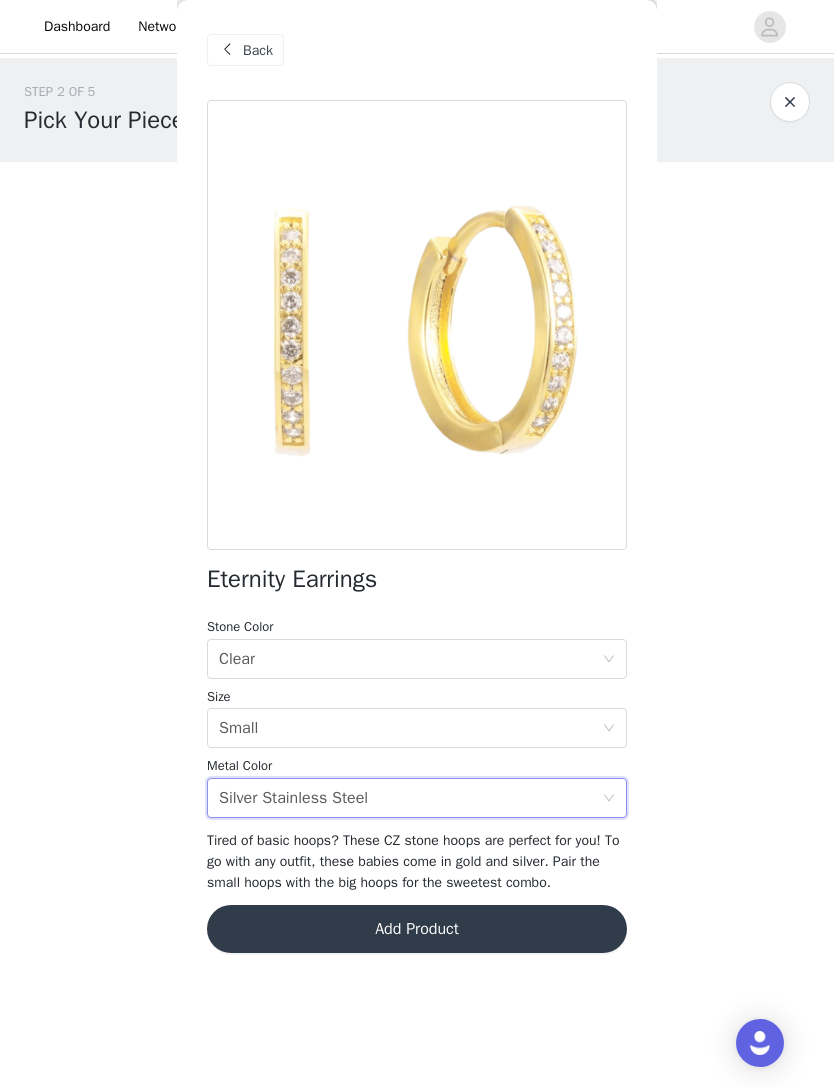 click on "Add Product" at bounding box center [417, 929] 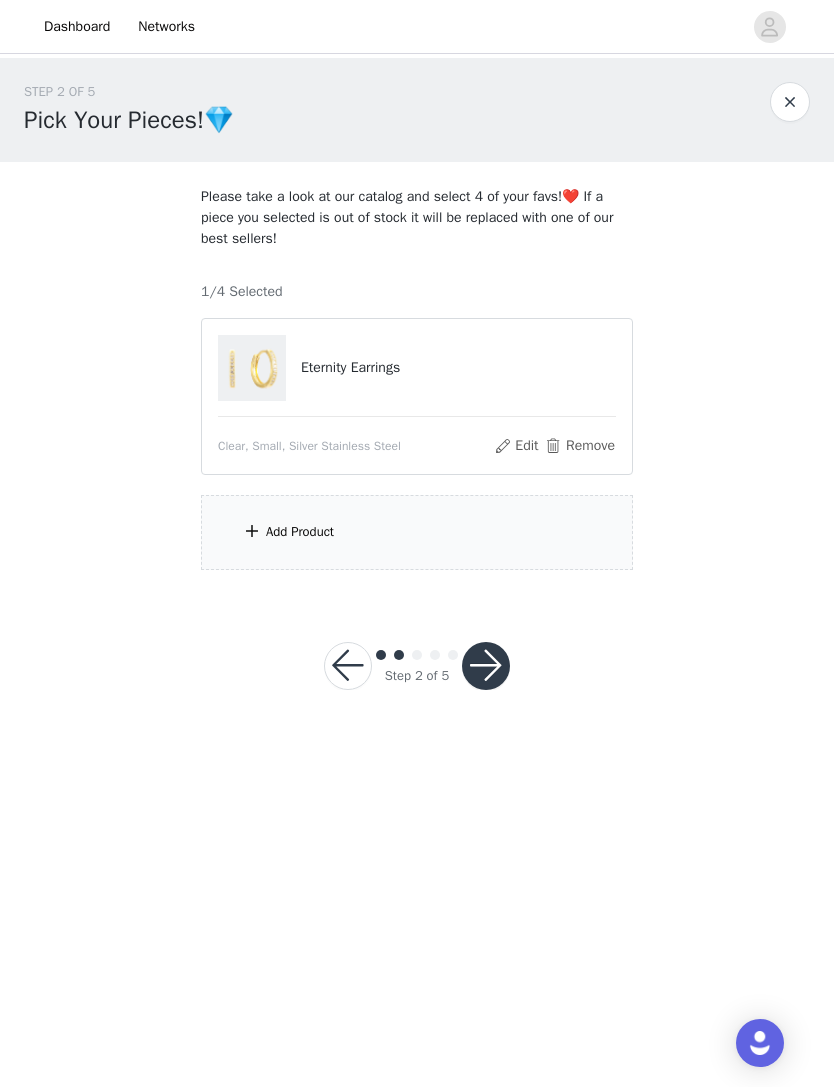 click on "Add Product" at bounding box center (300, 532) 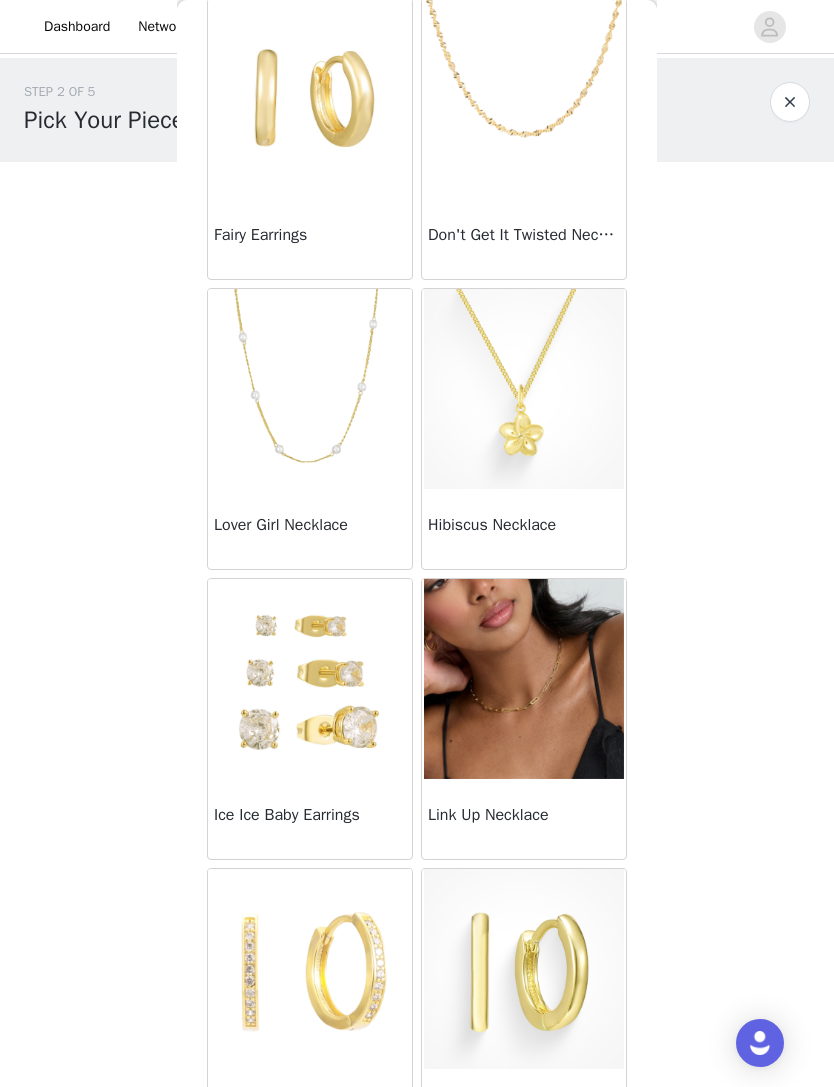 scroll, scrollTop: 664, scrollLeft: 0, axis: vertical 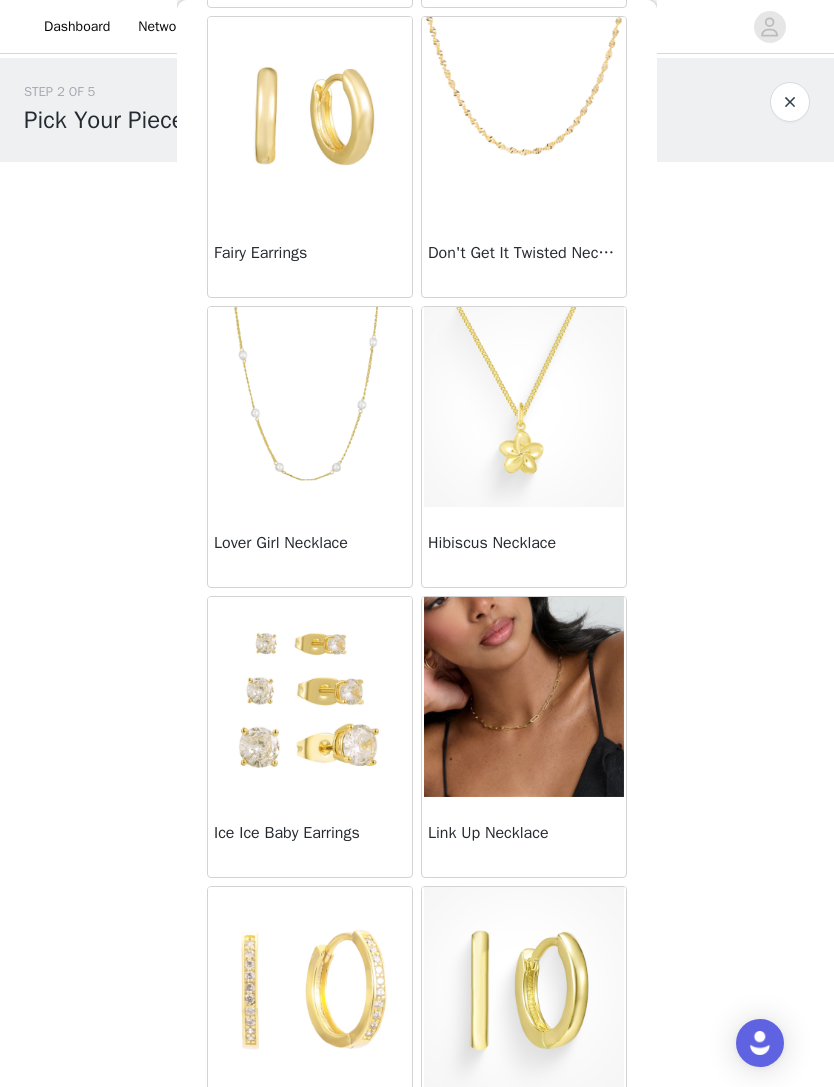 click on "Hibiscus Necklace" at bounding box center [524, 543] 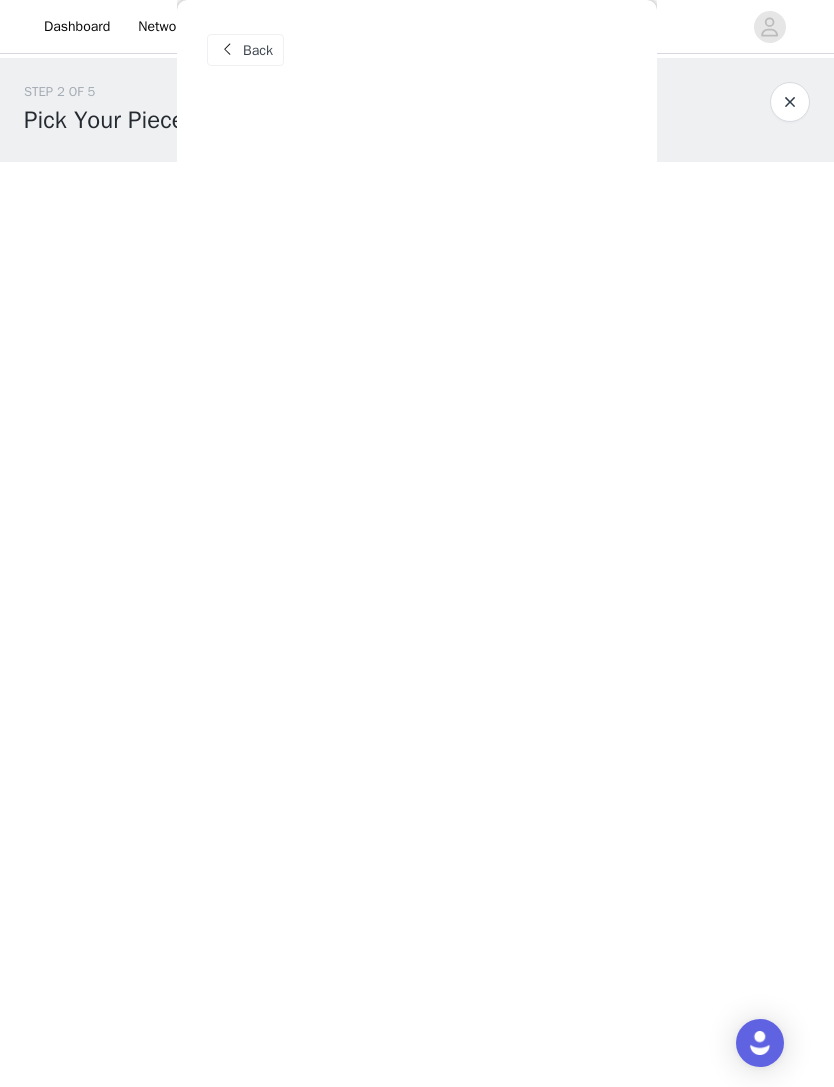 scroll, scrollTop: 0, scrollLeft: 0, axis: both 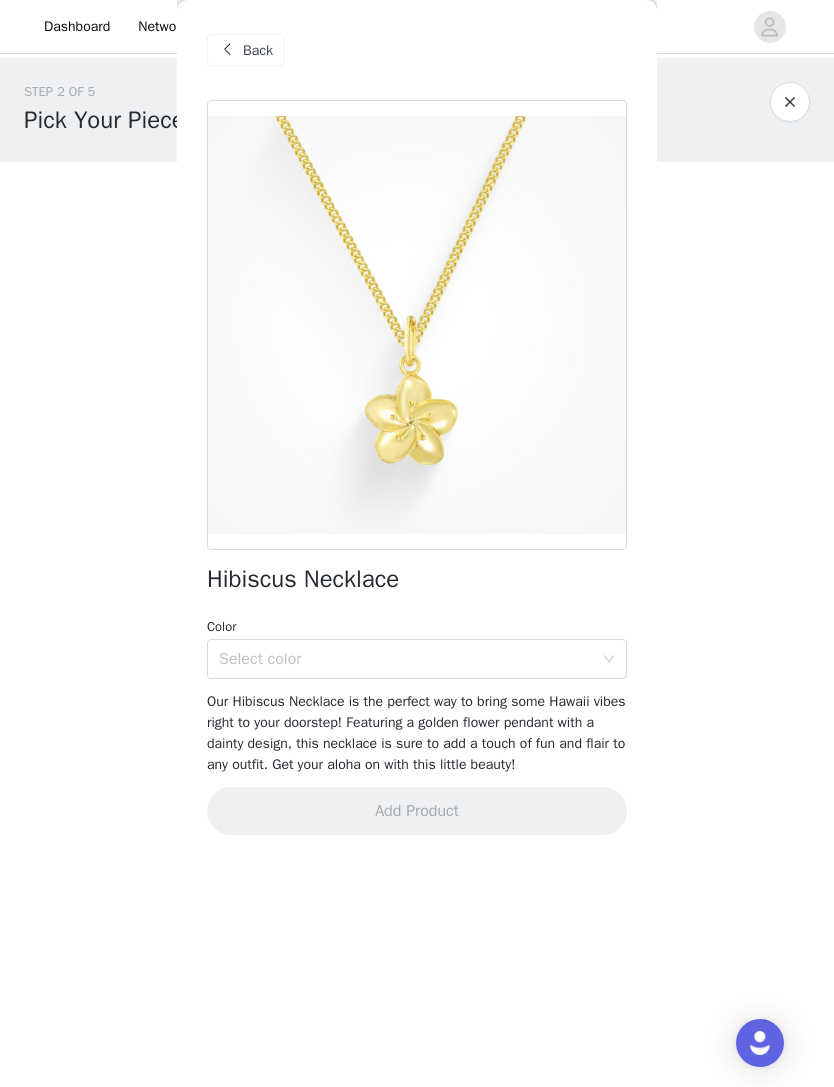 click on "Select color" at bounding box center (406, 659) 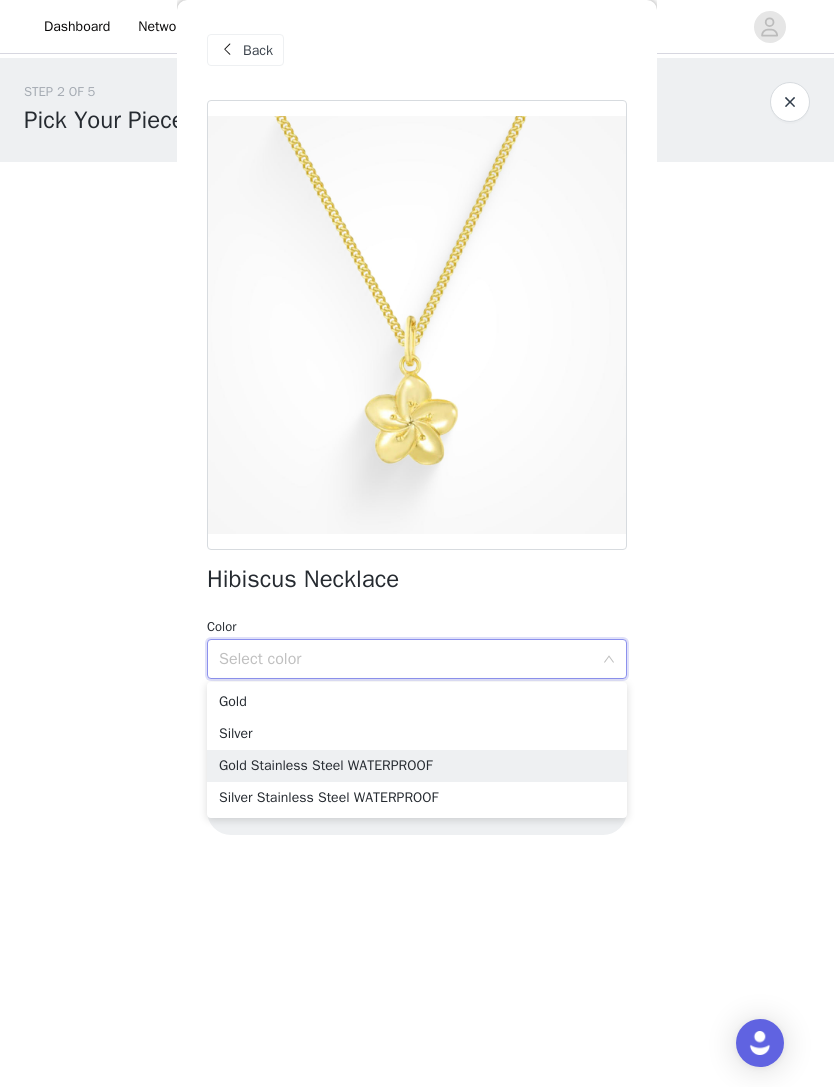 click on "Gold Stainless Steel WATERPROOF" at bounding box center (417, 766) 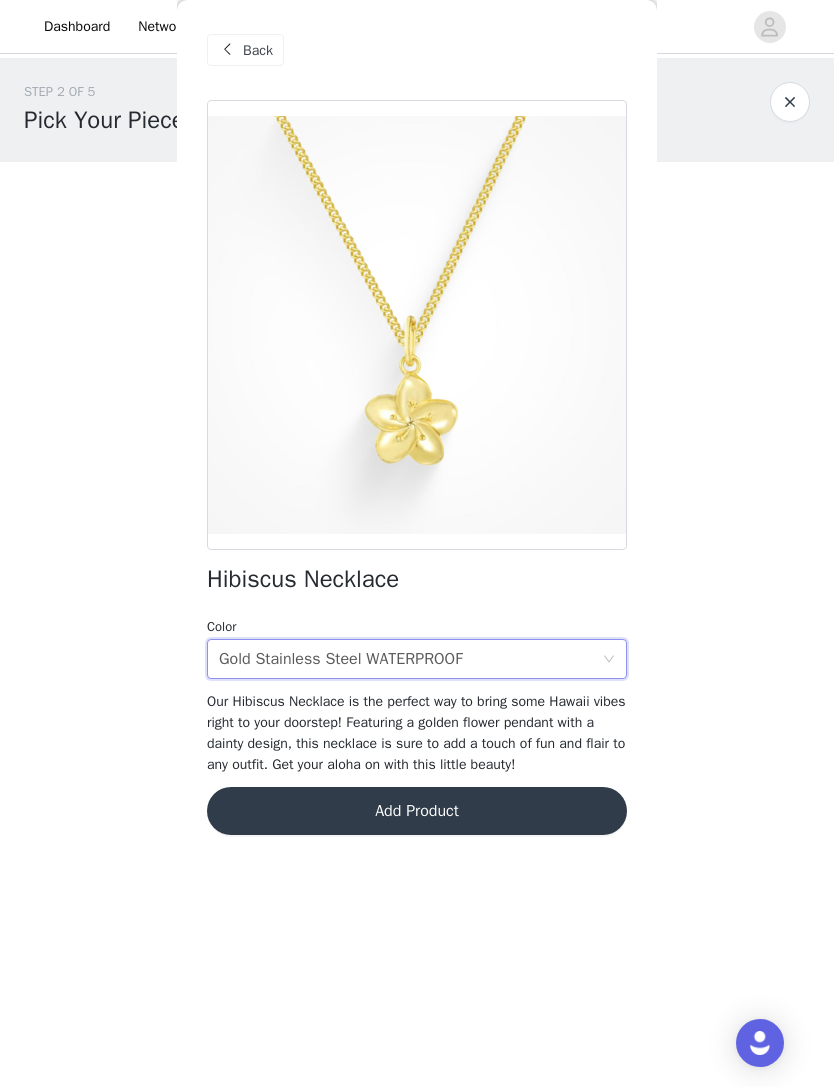click on "Select color Gold Stainless Steel WATERPROOF" at bounding box center (410, 659) 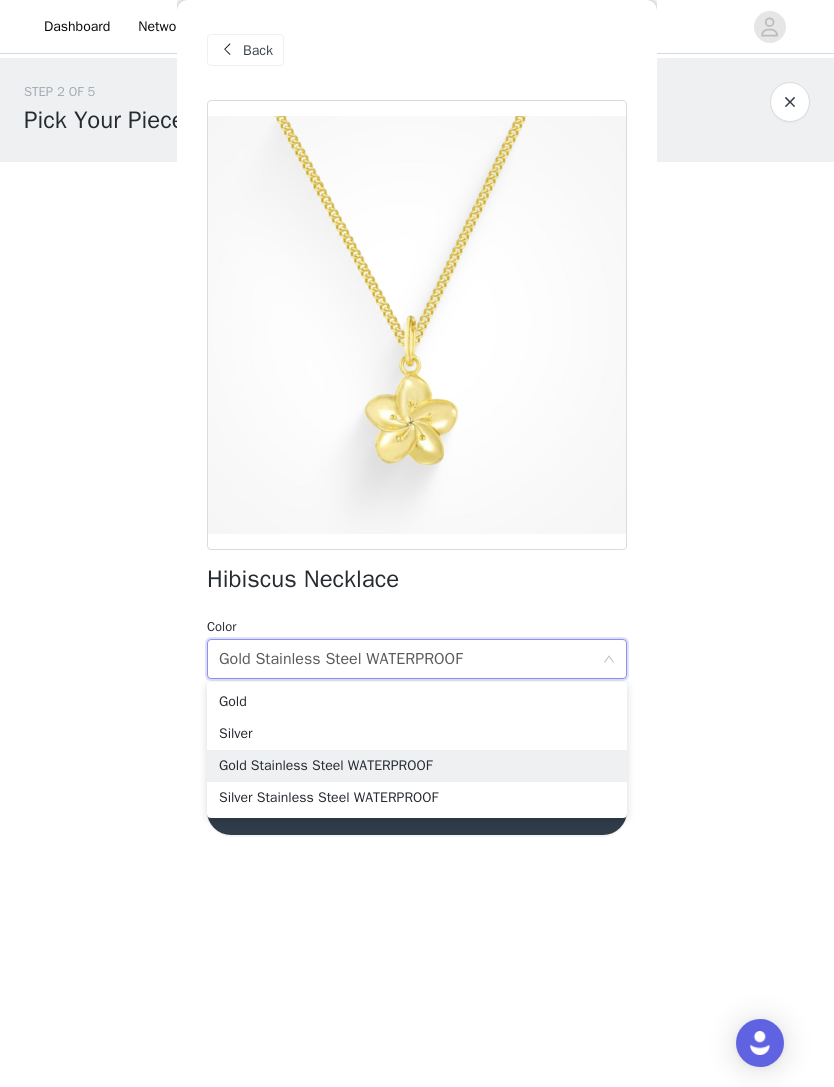 click on "Silver Stainless Steel WATERPROOF" at bounding box center (417, 798) 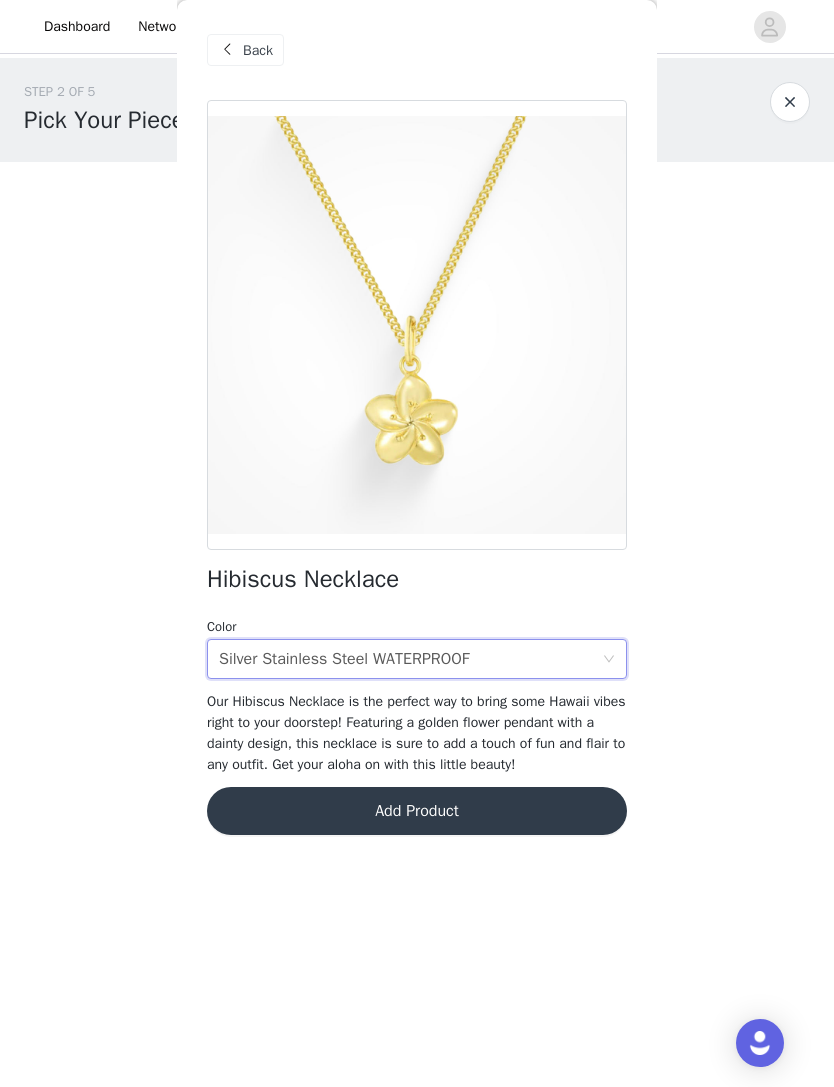 click on "Add Product" at bounding box center (417, 811) 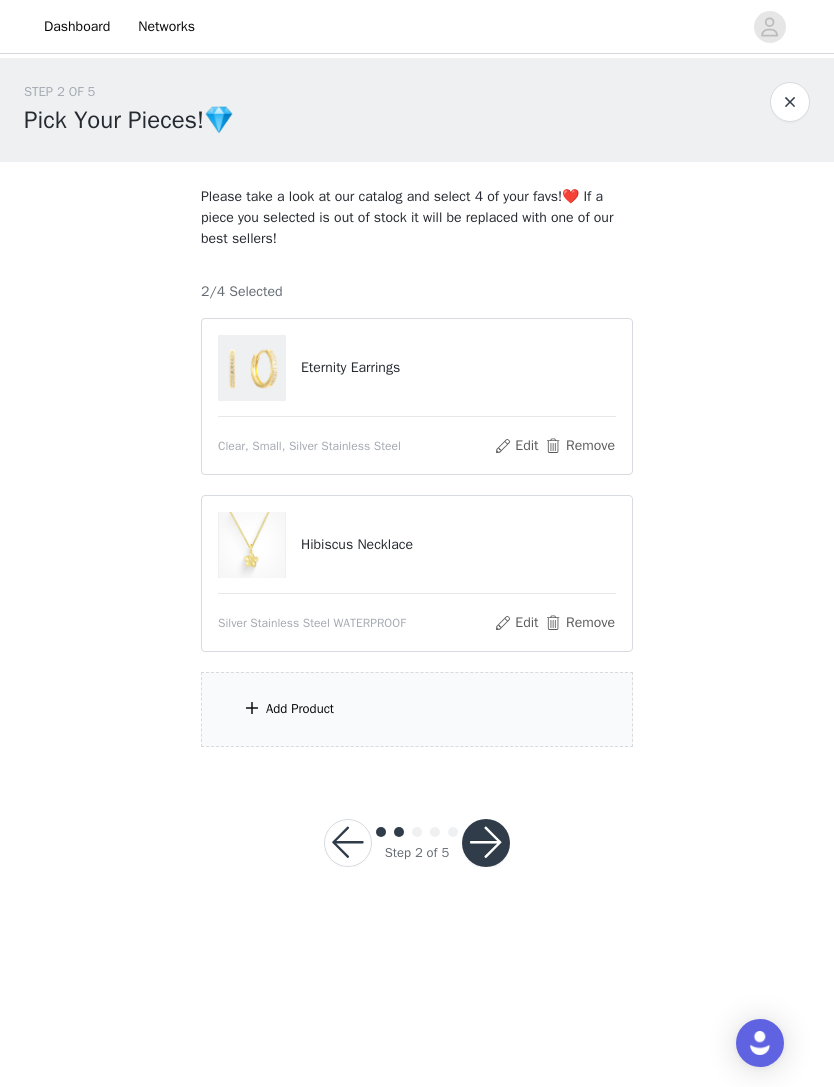 click on "Add Product" at bounding box center (417, 709) 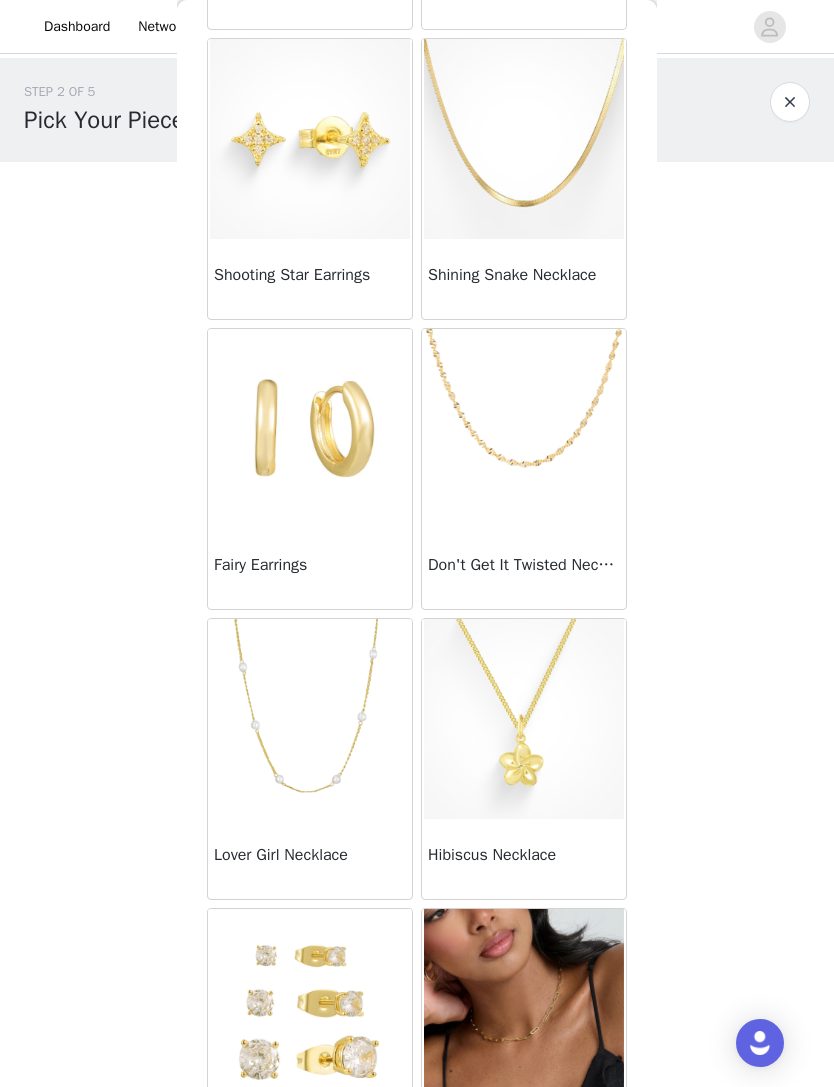 scroll, scrollTop: 401, scrollLeft: 0, axis: vertical 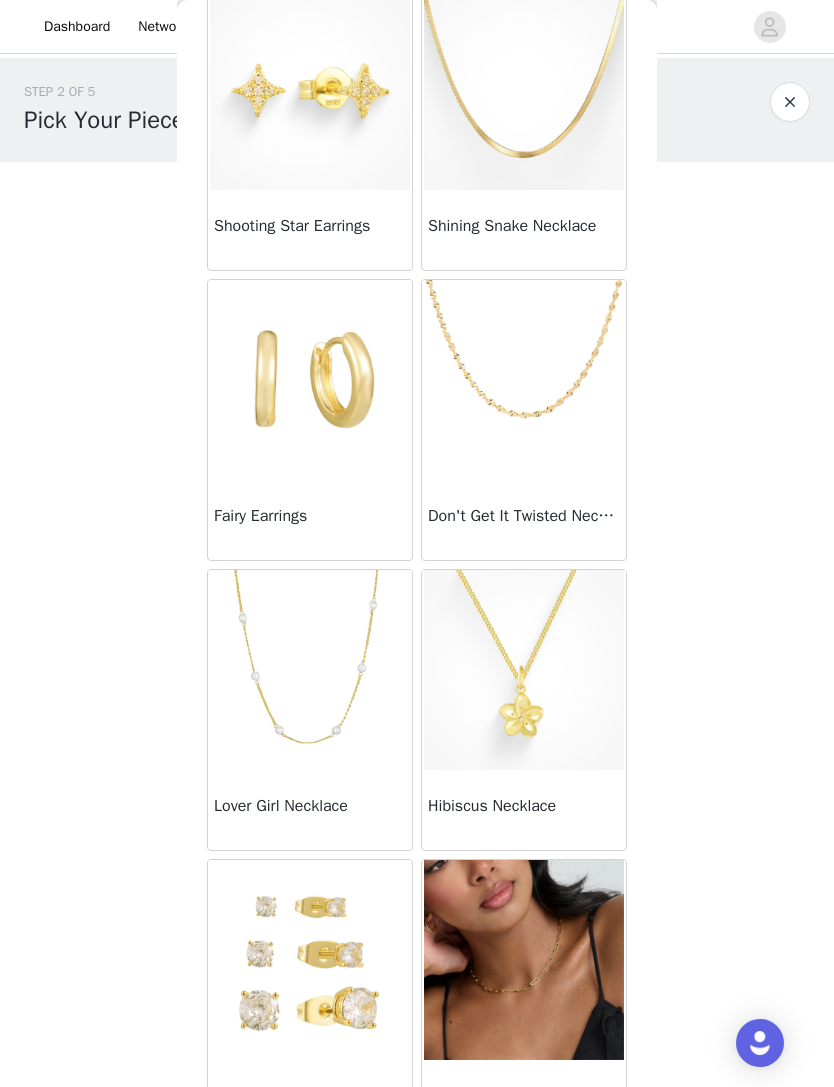 click at bounding box center (310, 670) 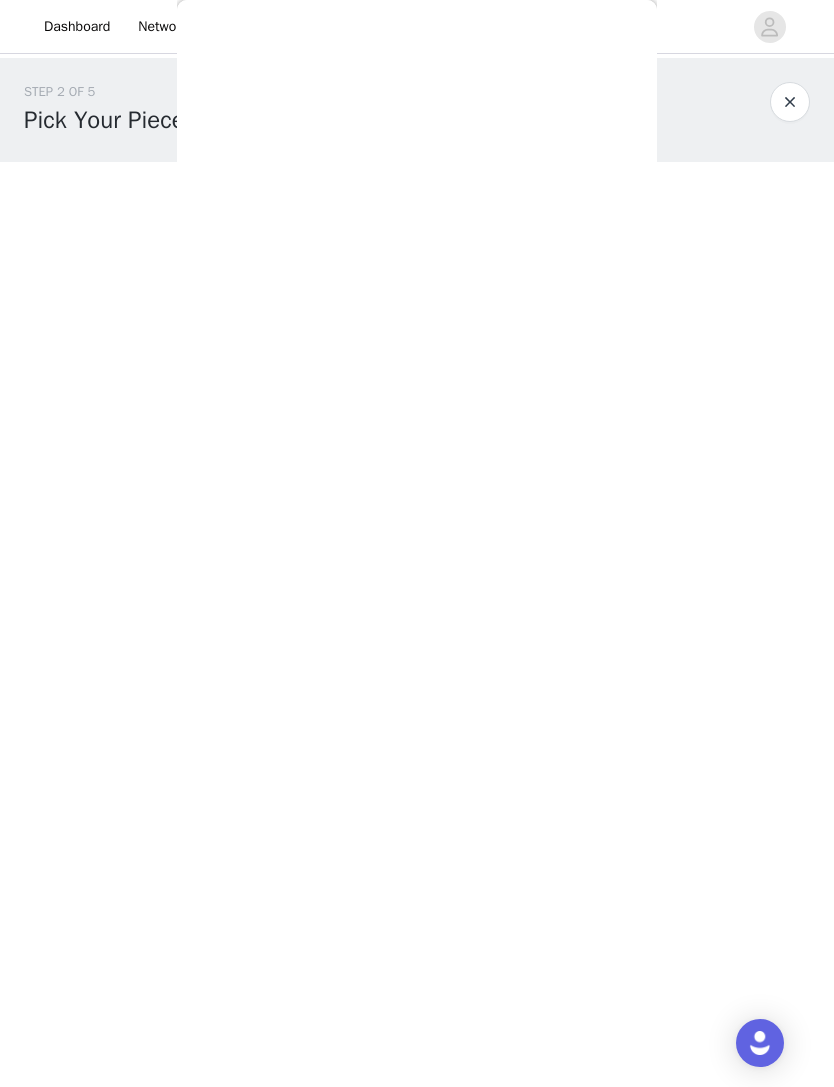 scroll, scrollTop: 0, scrollLeft: 0, axis: both 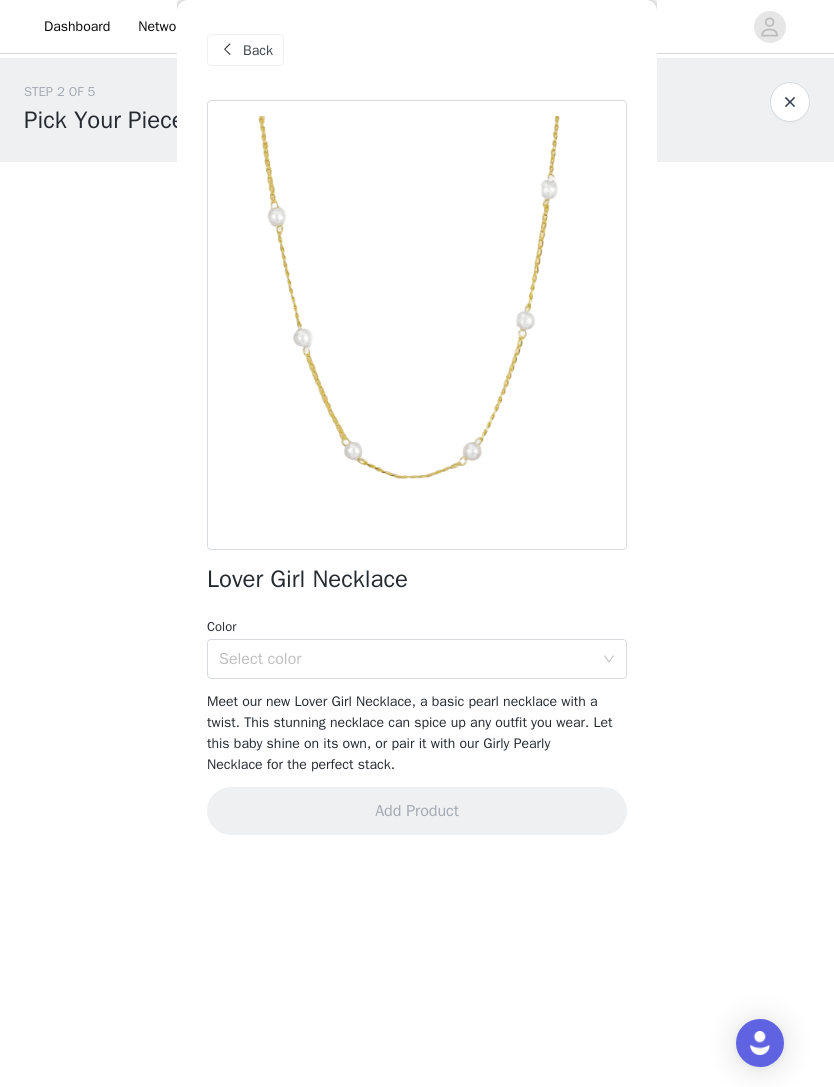 click on "Select color" at bounding box center (406, 659) 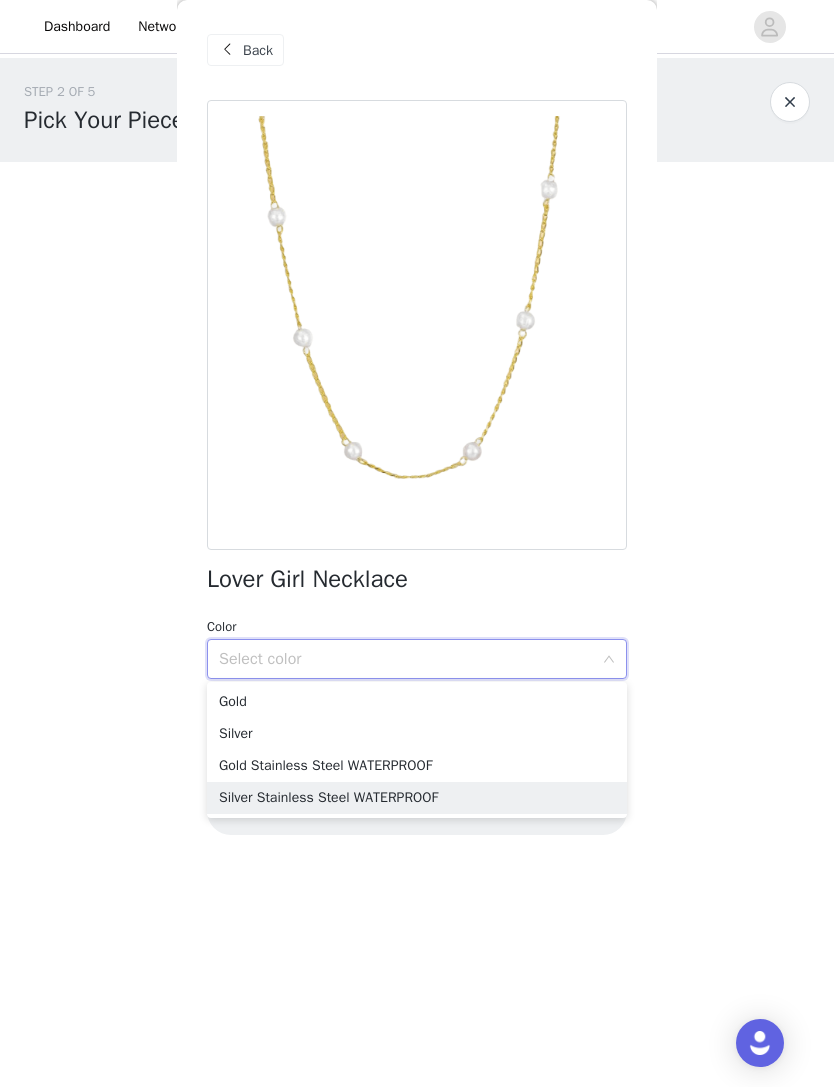 click on "Silver Stainless Steel WATERPROOF" at bounding box center (417, 798) 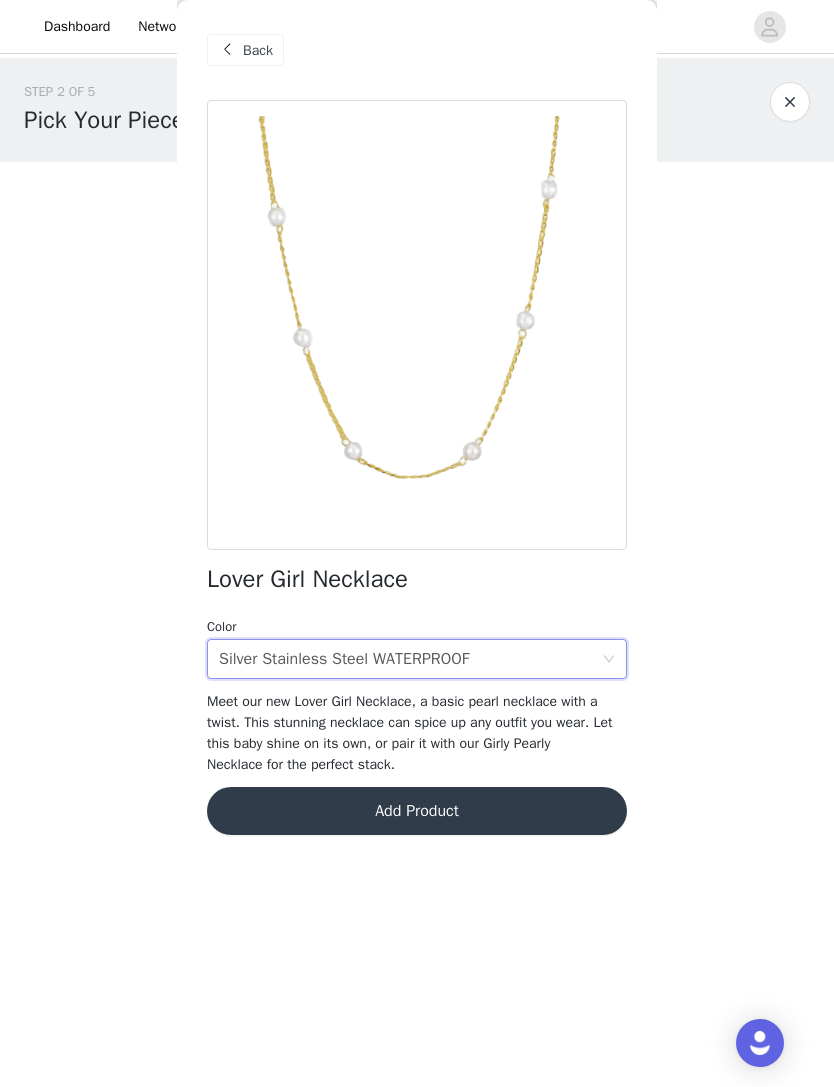 click on "Add Product" at bounding box center [417, 811] 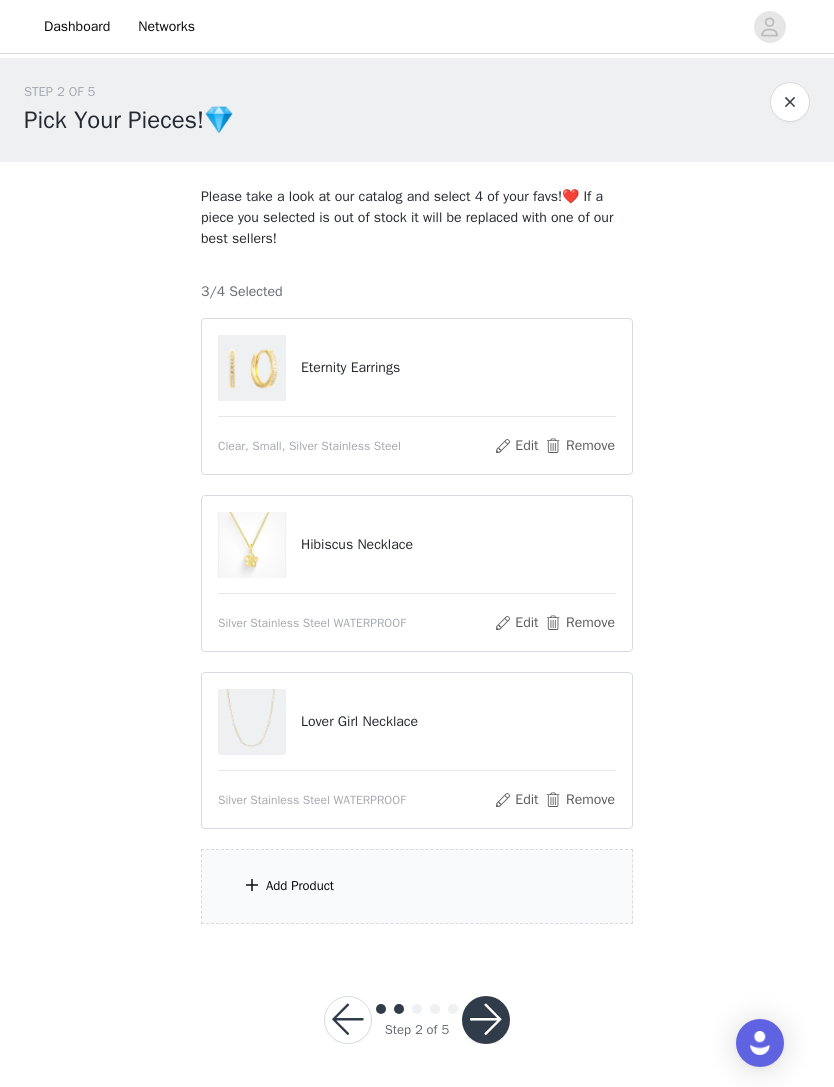 click on "Add Product" at bounding box center [300, 886] 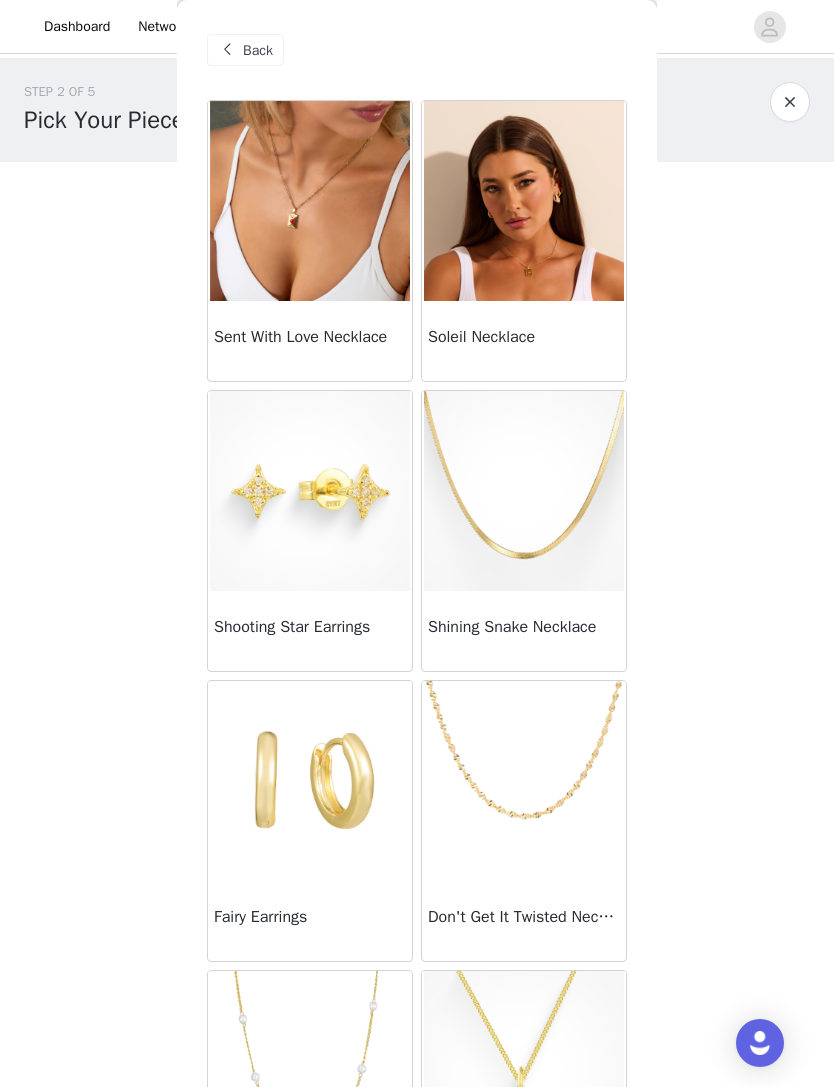 click at bounding box center (310, 491) 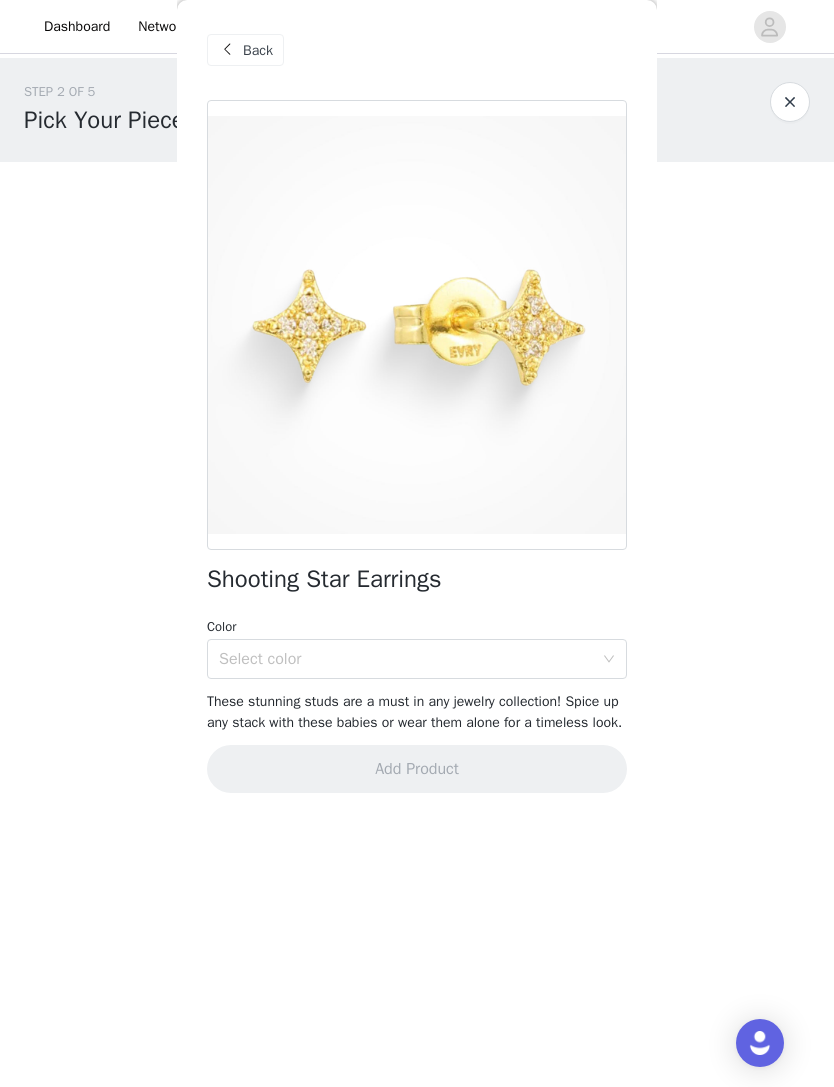 click on "Select color" at bounding box center [406, 659] 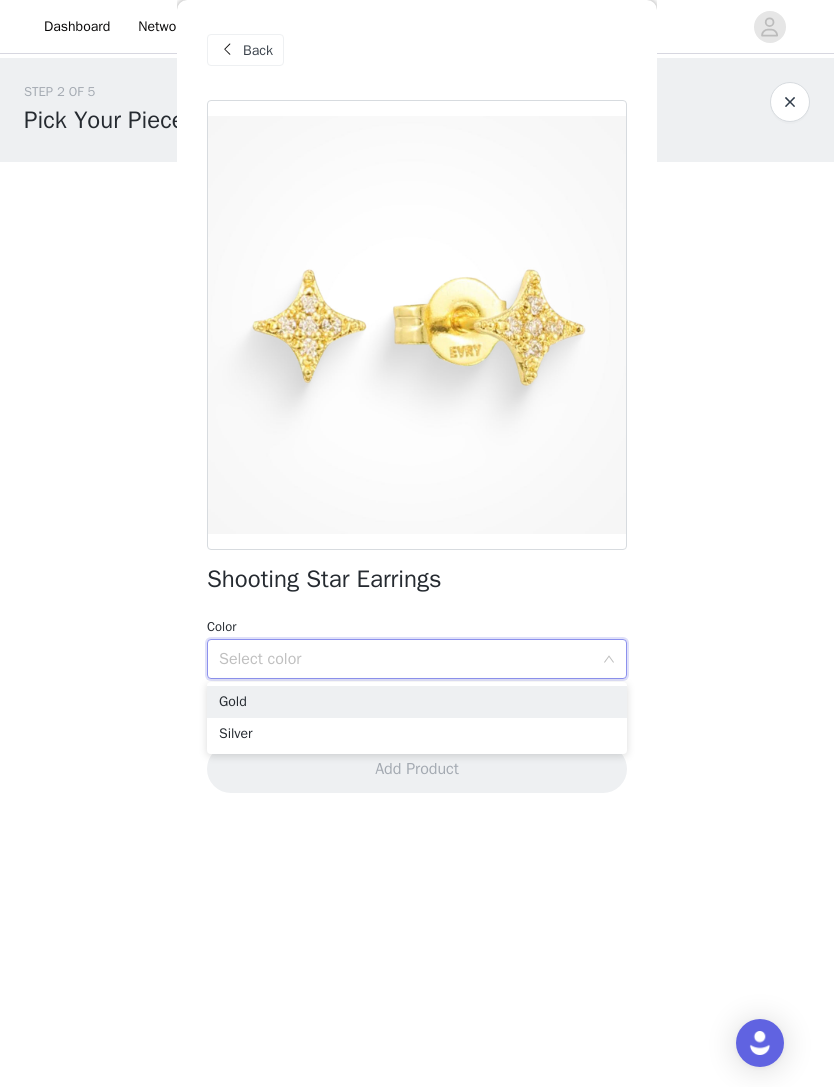 click on "Silver" at bounding box center (417, 734) 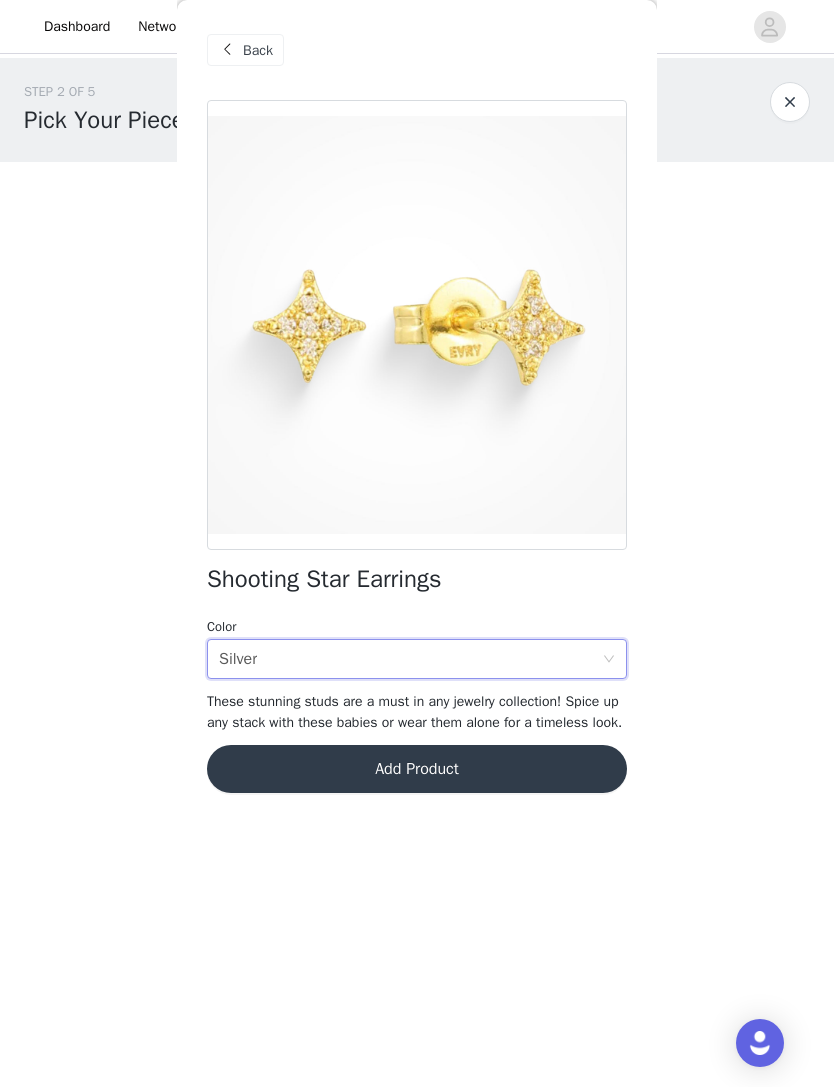 click on "Add Product" at bounding box center [417, 769] 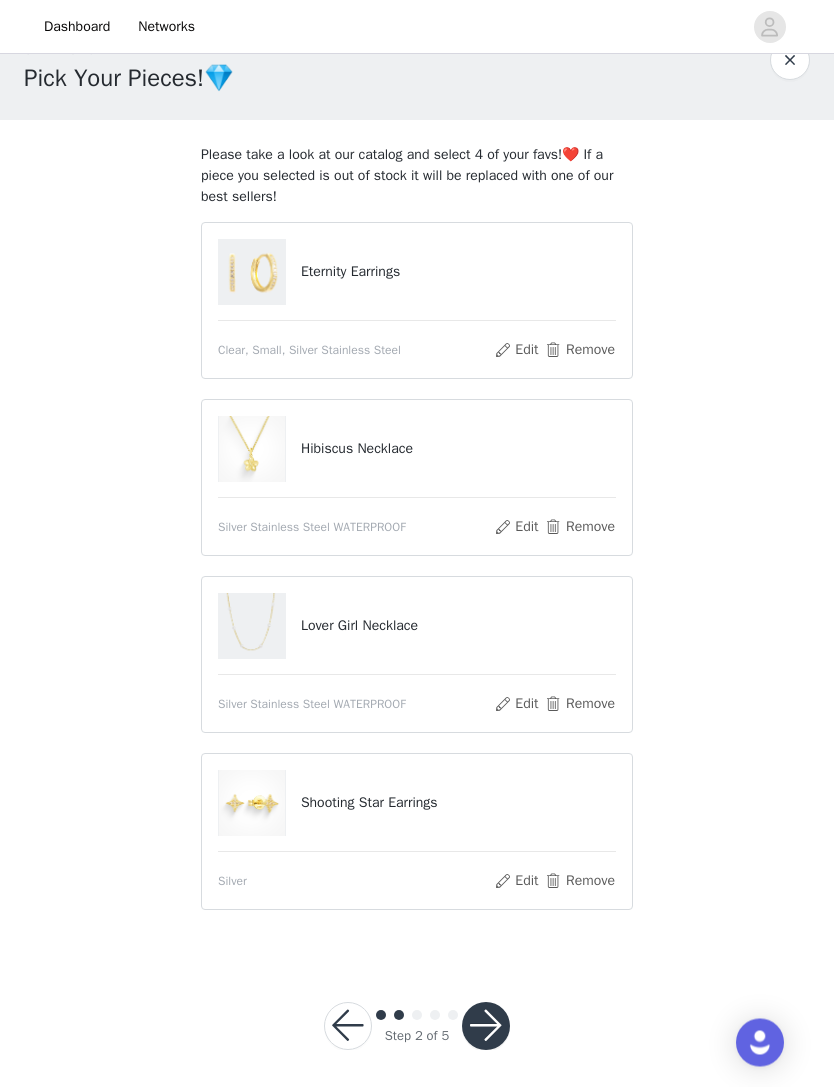 scroll, scrollTop: 52, scrollLeft: 0, axis: vertical 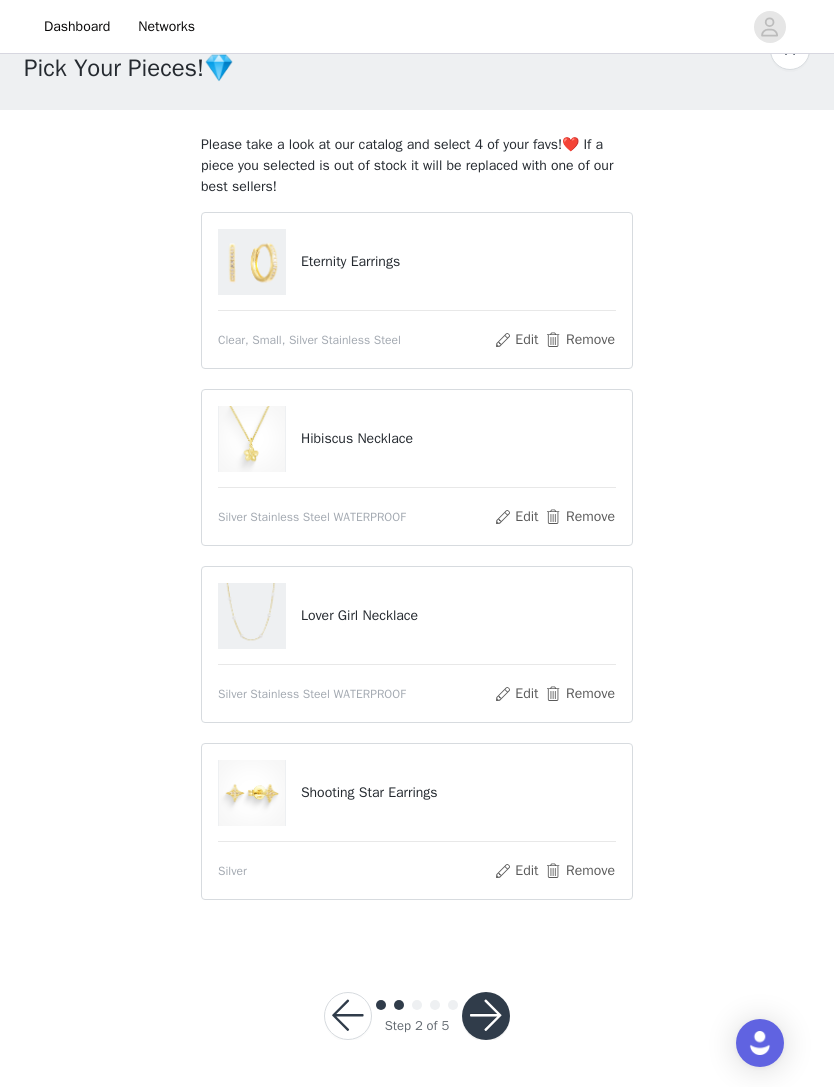 click at bounding box center [486, 1016] 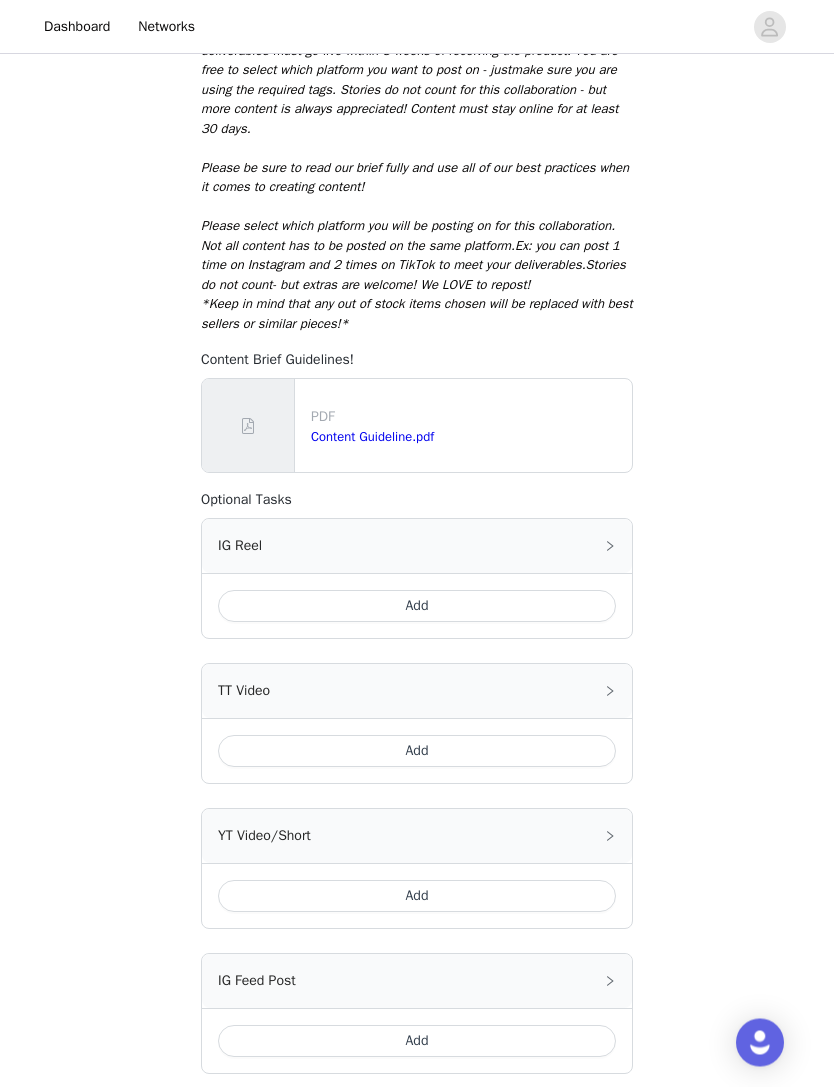 scroll, scrollTop: 609, scrollLeft: 0, axis: vertical 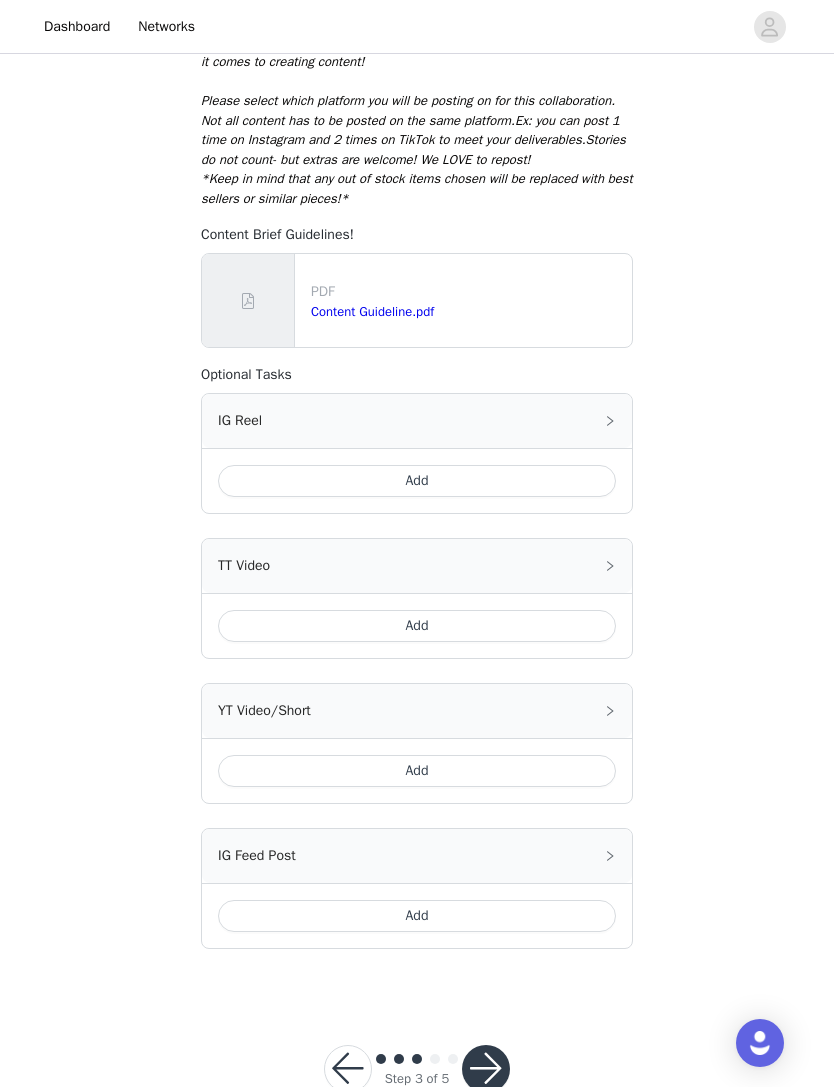 click on "Add" at bounding box center (417, 626) 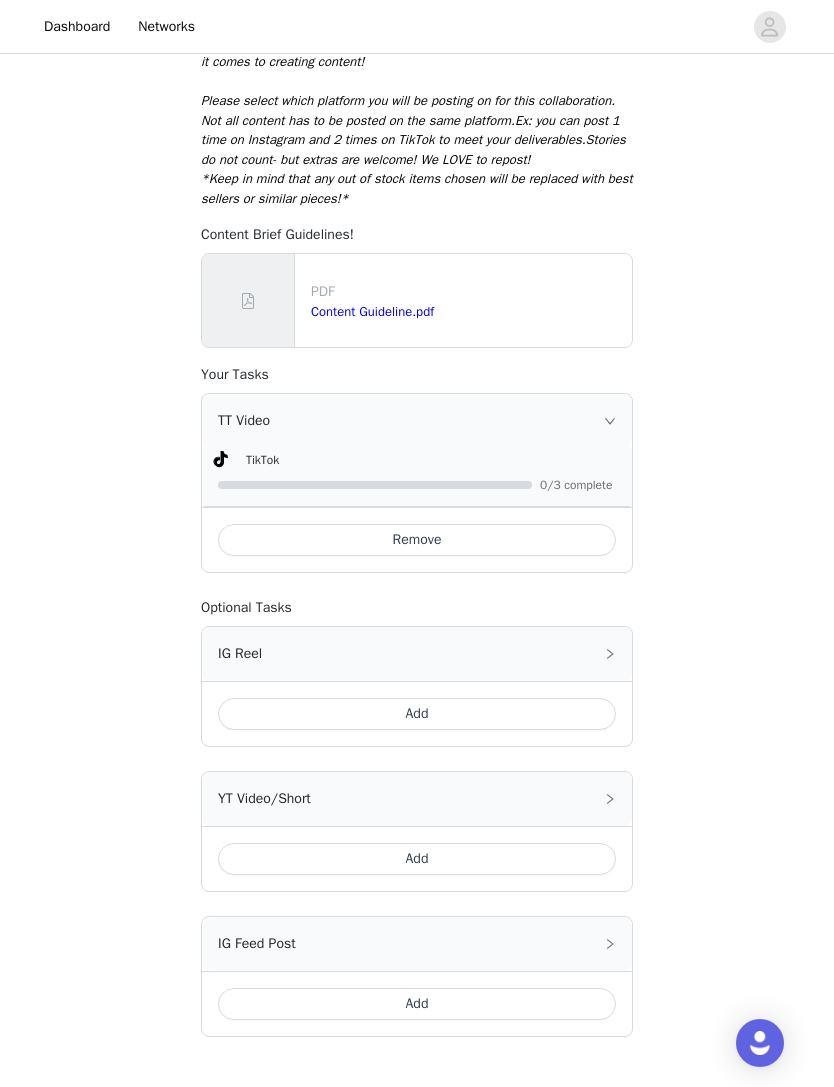click on "Add" at bounding box center (417, 1004) 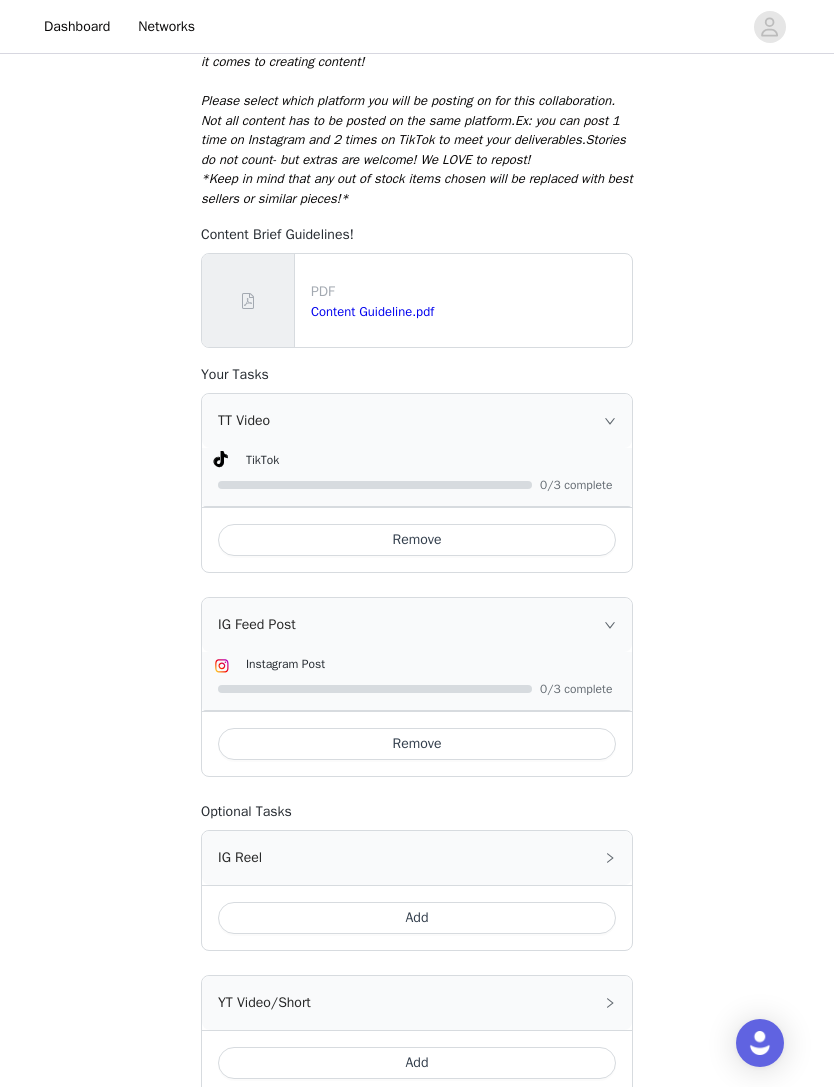 click 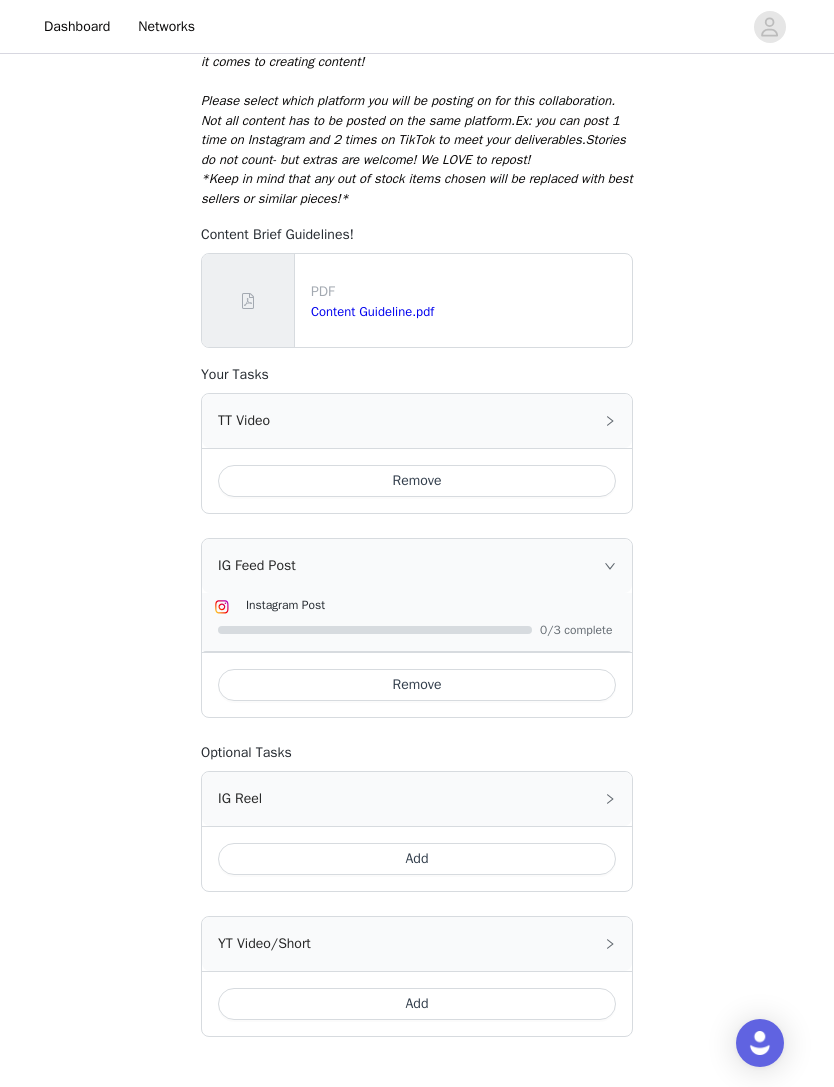 click on "TT Video" at bounding box center [417, 421] 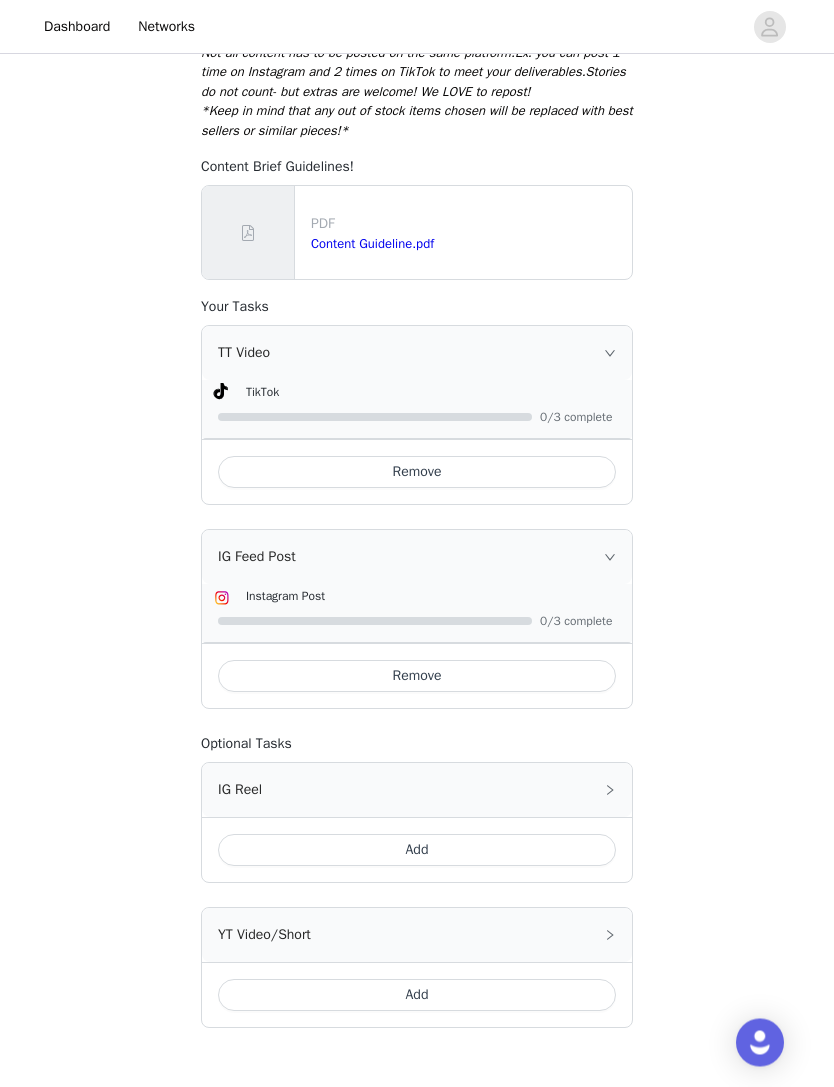 scroll, scrollTop: 756, scrollLeft: 0, axis: vertical 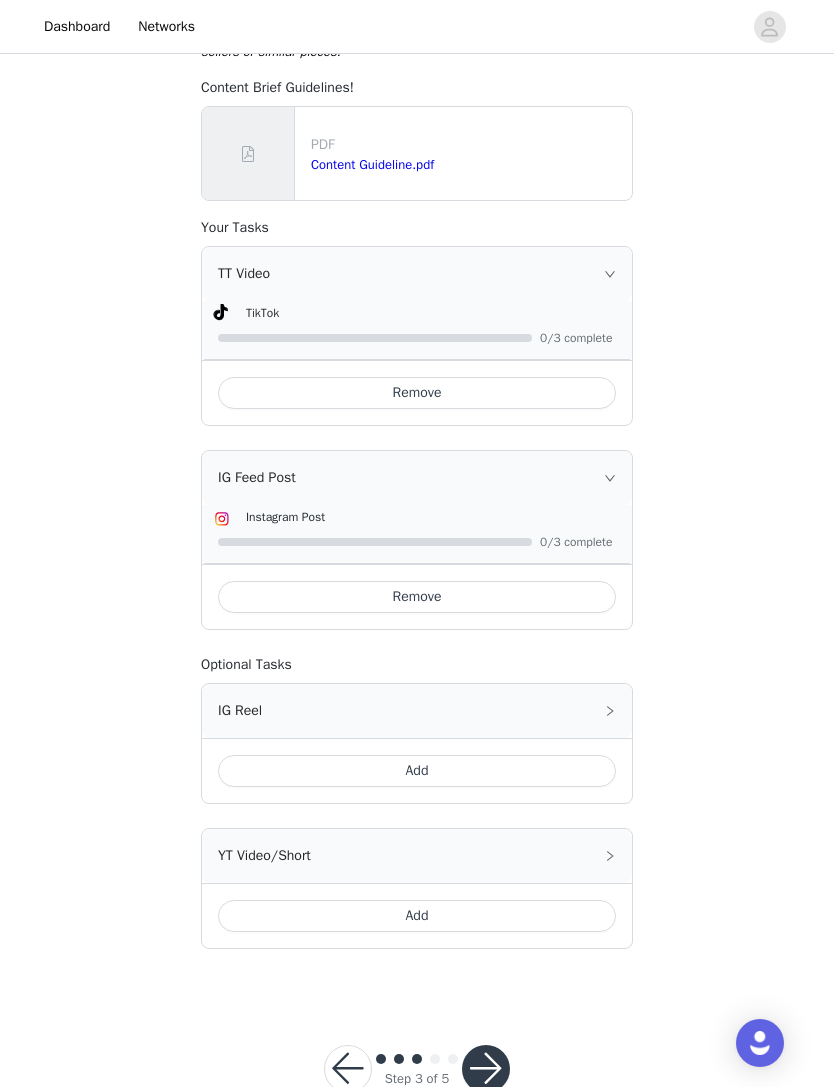 click at bounding box center (486, 1069) 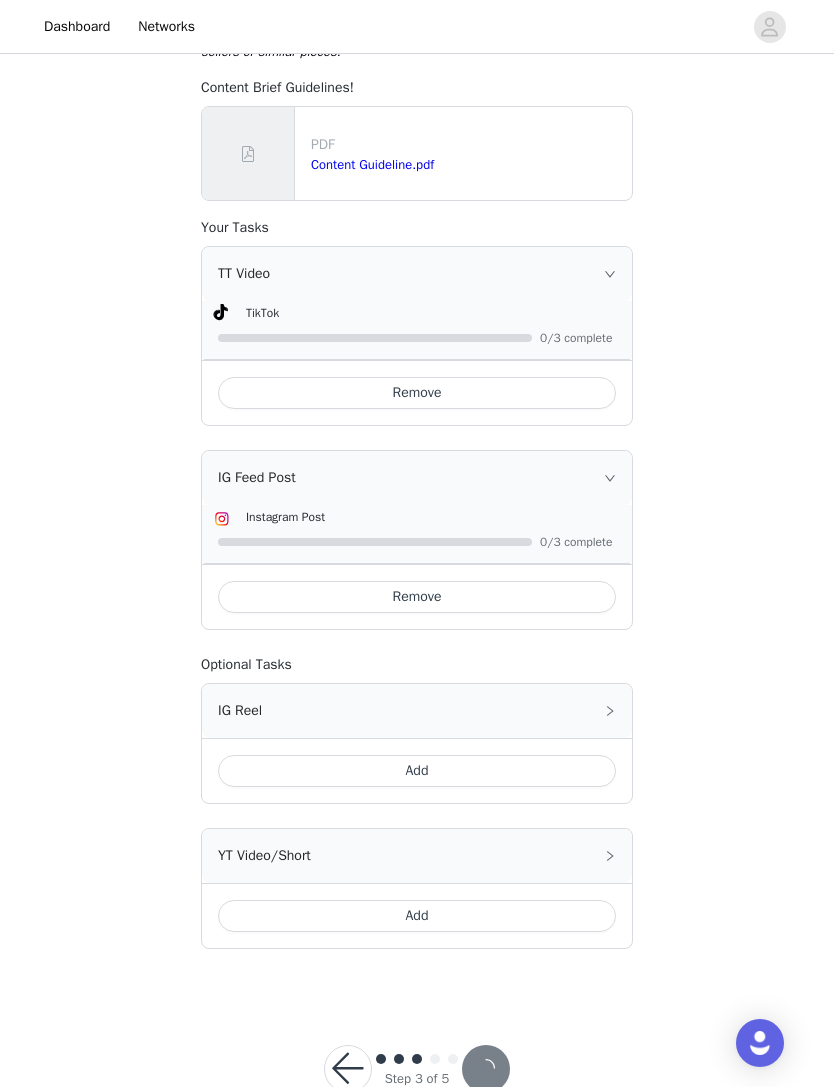scroll, scrollTop: 0, scrollLeft: 0, axis: both 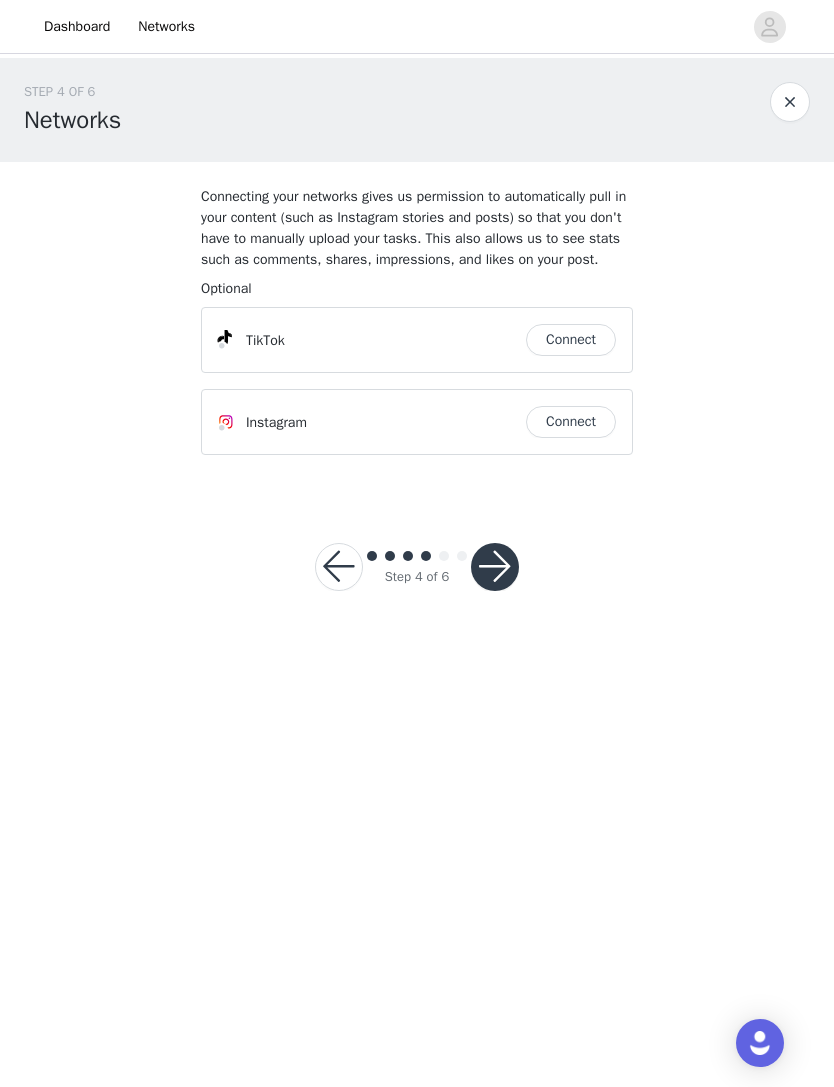 click on "Connect" at bounding box center [571, 422] 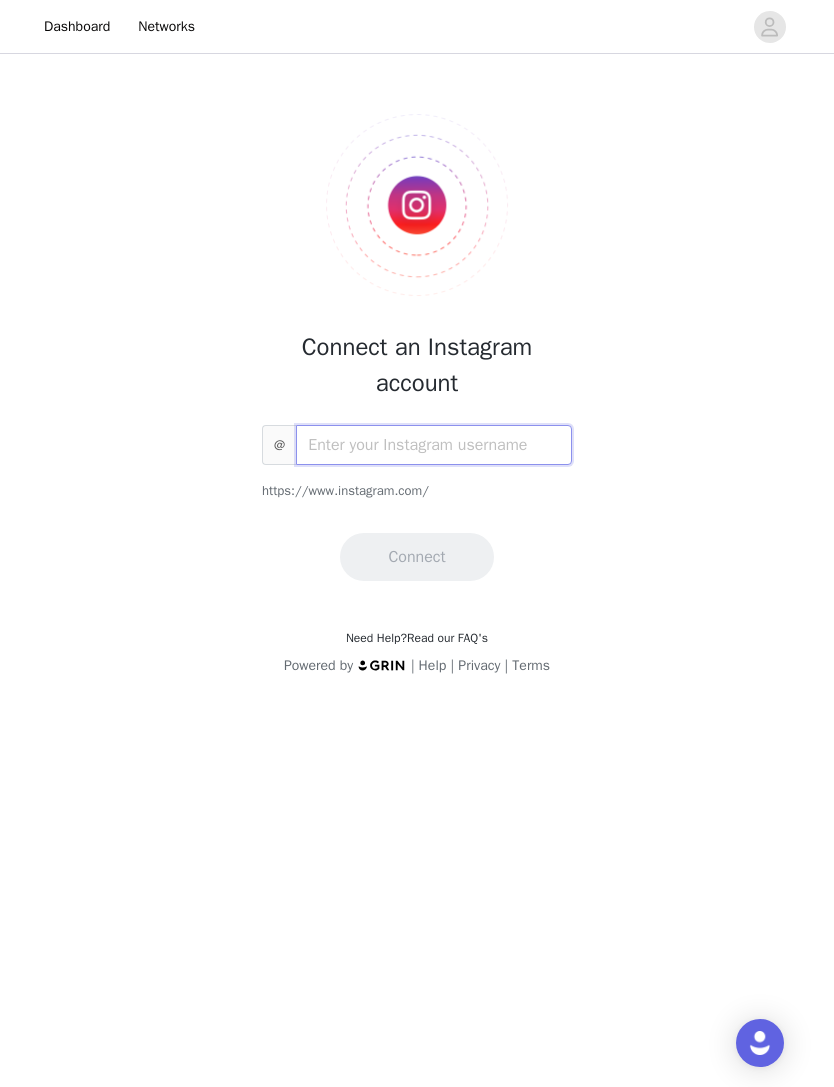 click at bounding box center [434, 445] 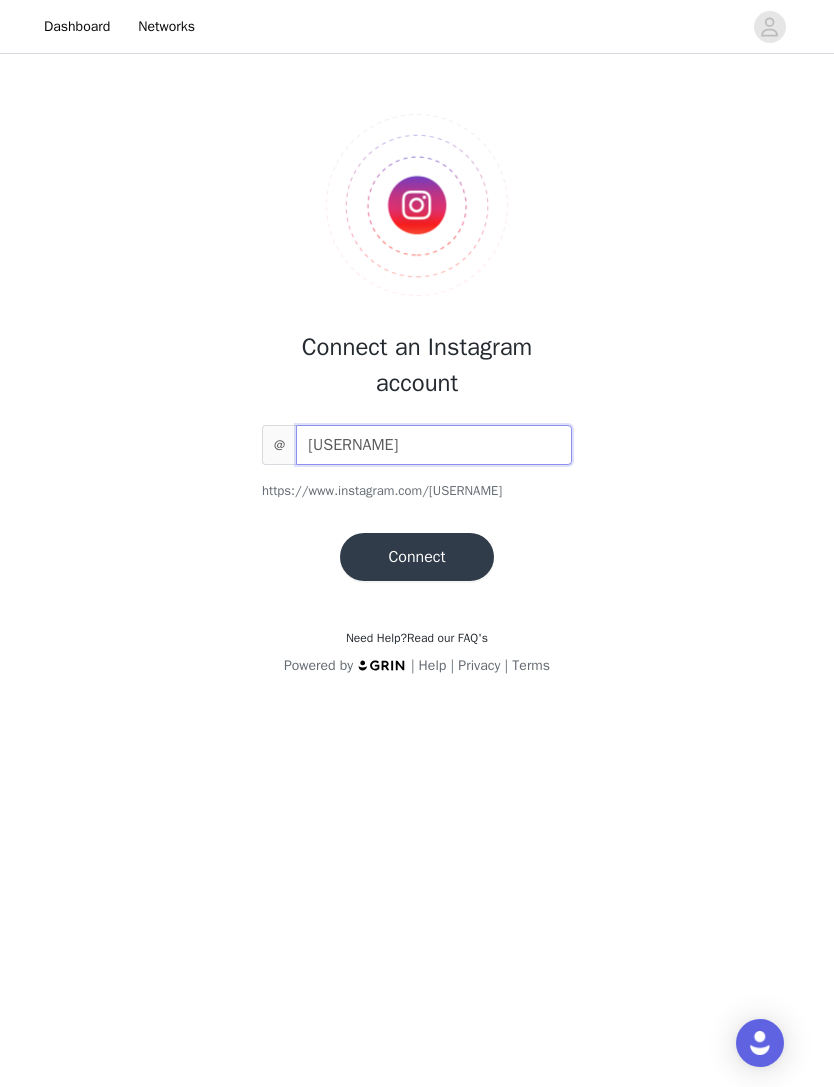 type on "[USERNAME]" 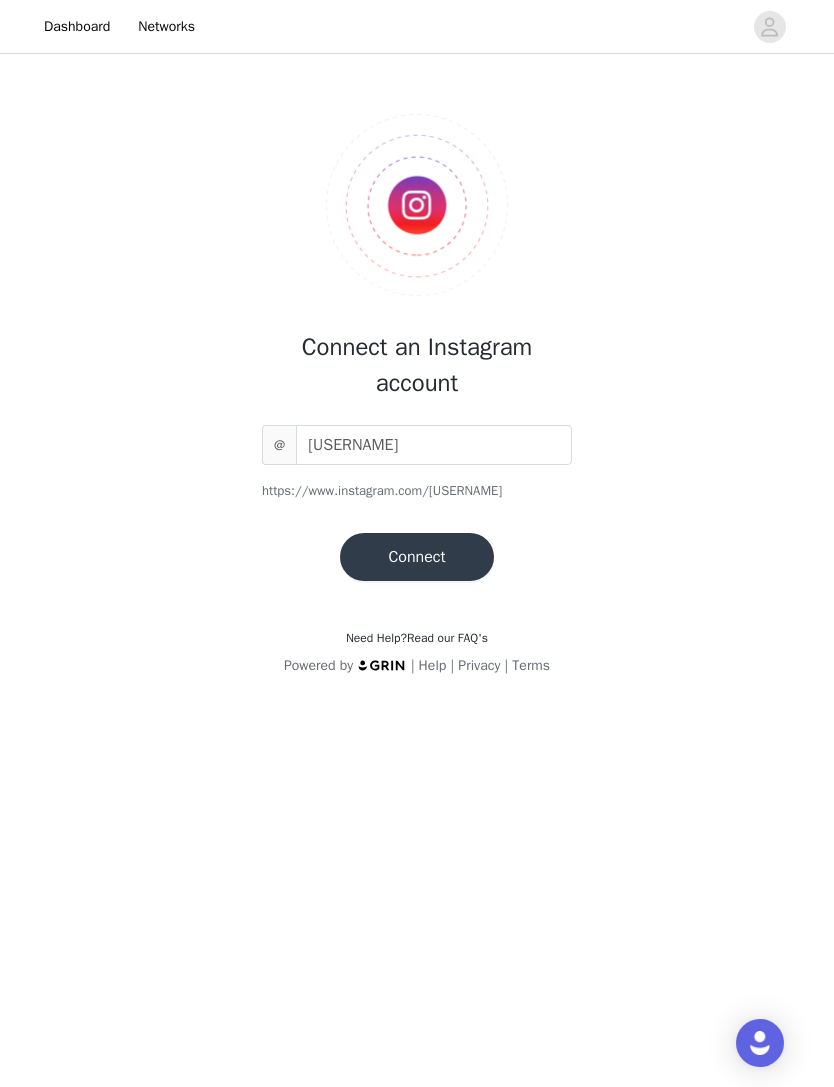 click on "Connect" at bounding box center (416, 557) 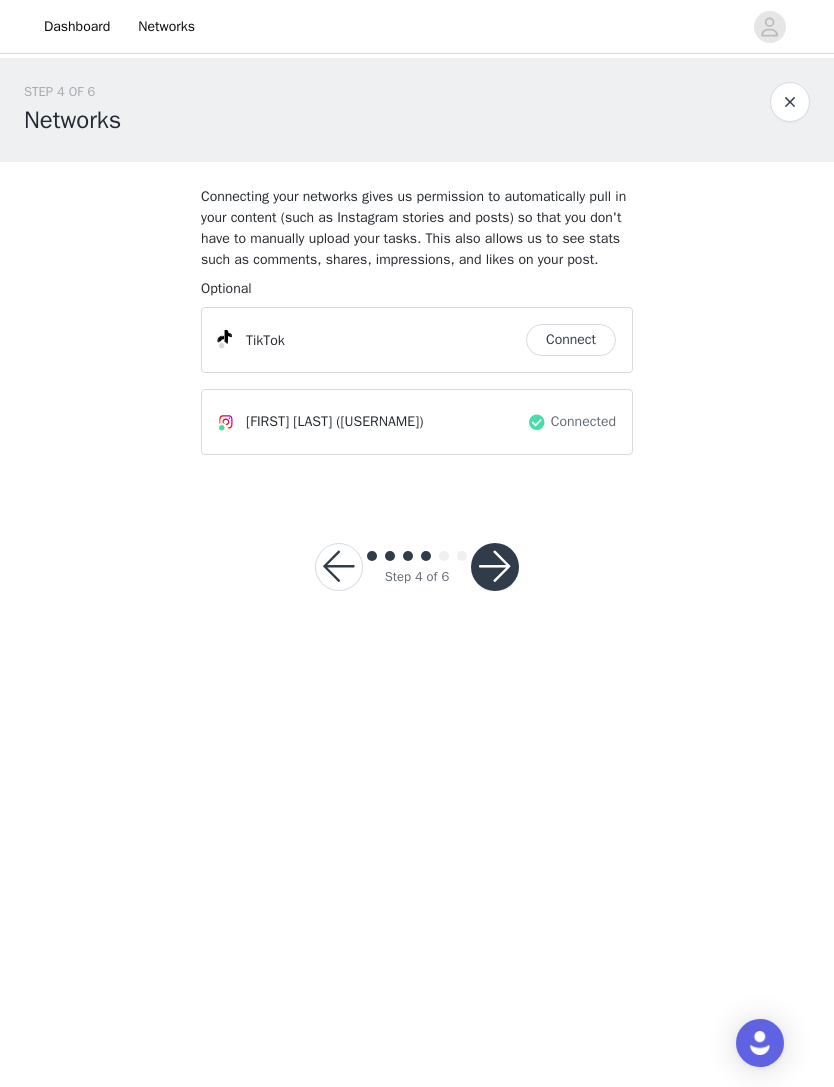 click on "Connect" at bounding box center (571, 340) 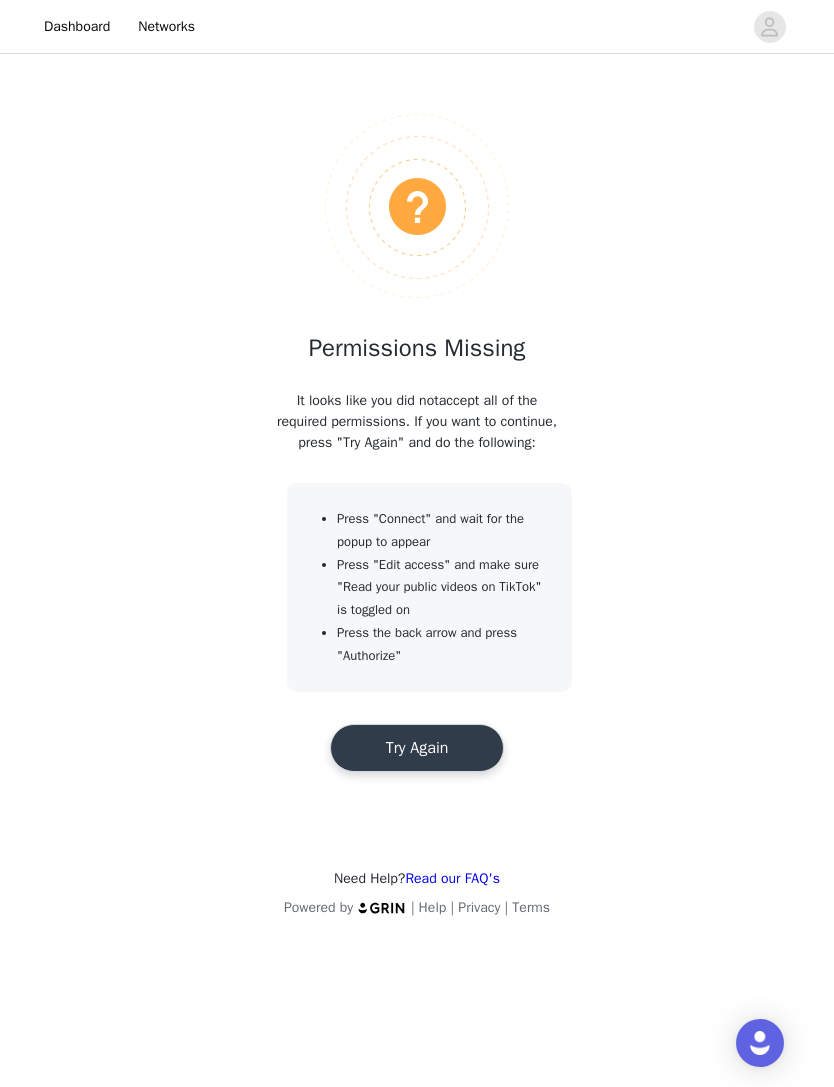 click on "Try Again" at bounding box center (417, 748) 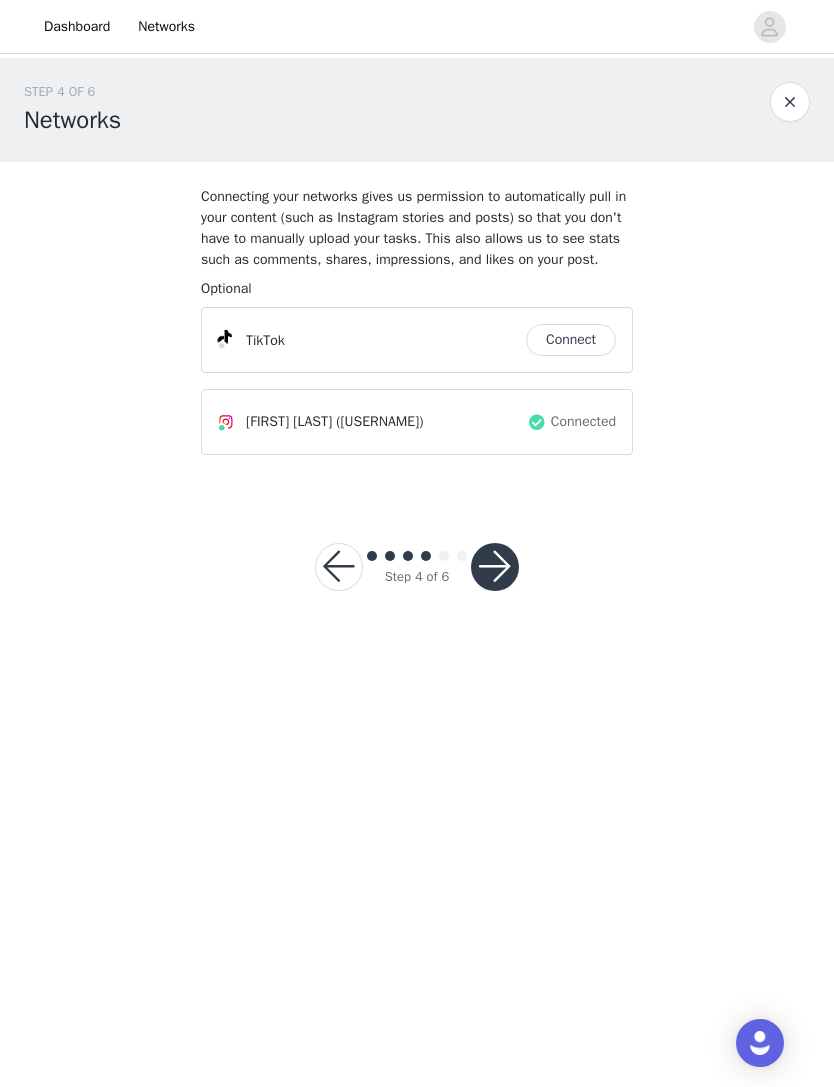 click on "Connect" at bounding box center (571, 340) 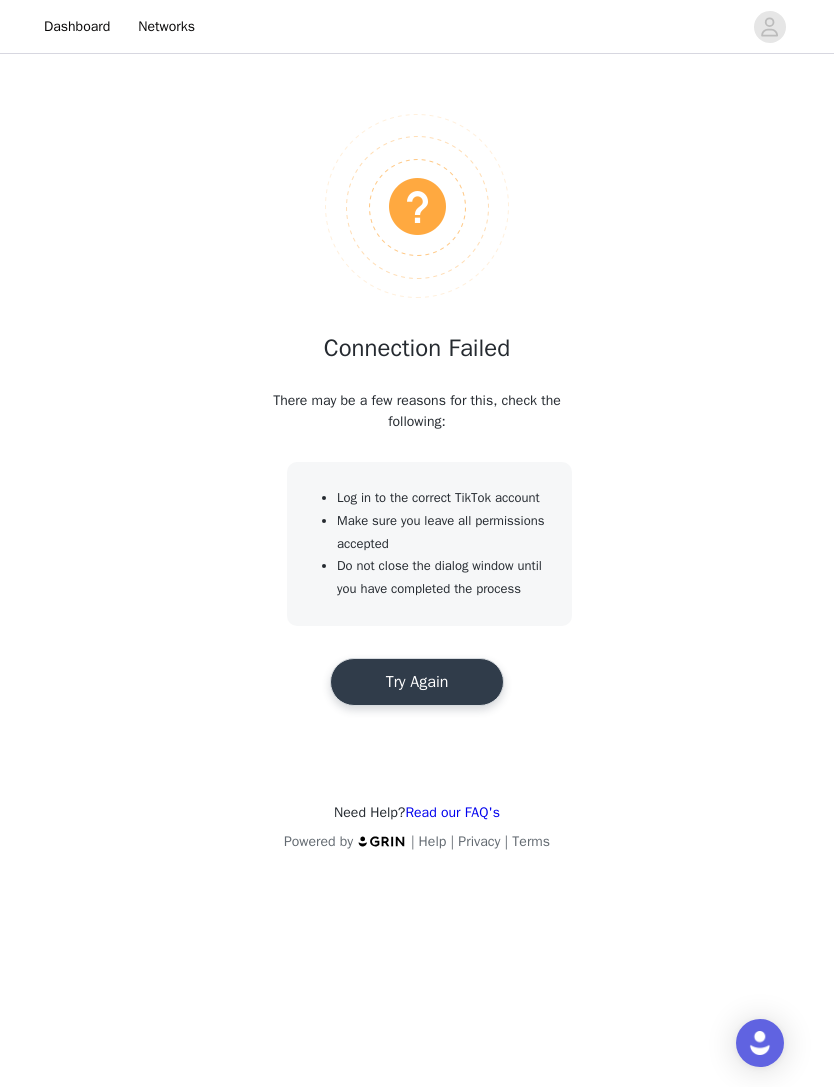 click on "Try Again" at bounding box center [417, 682] 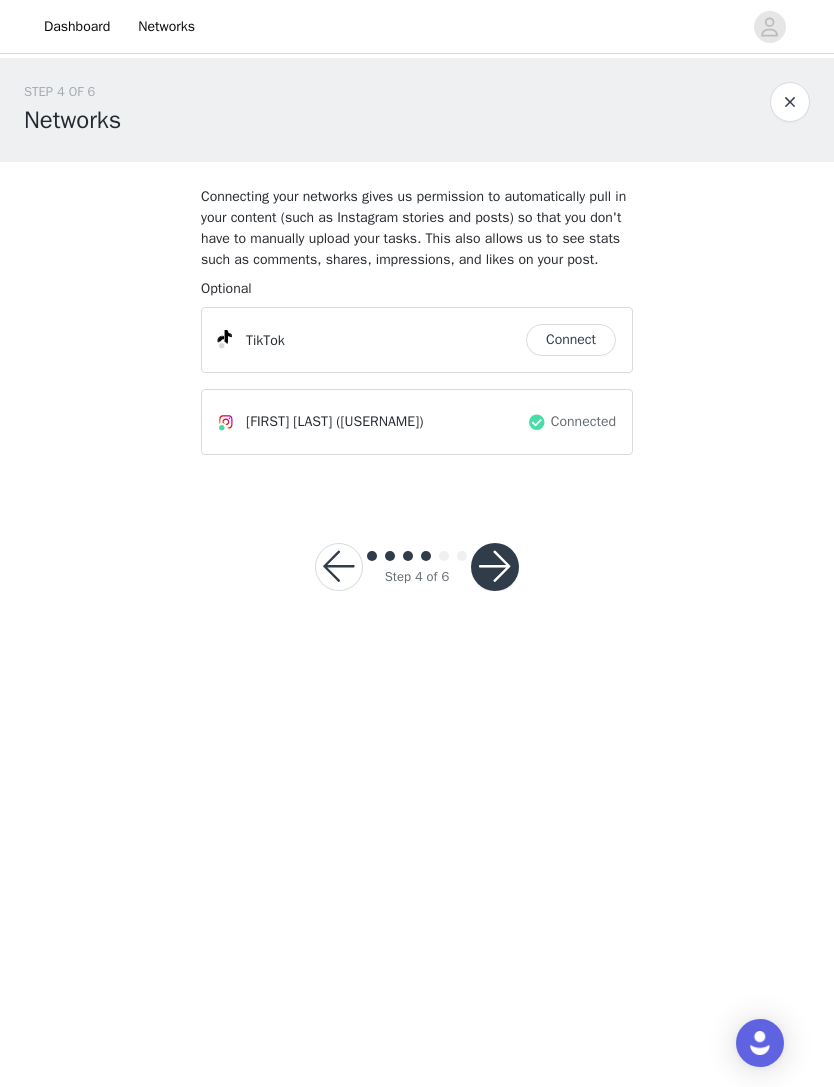 click at bounding box center (495, 567) 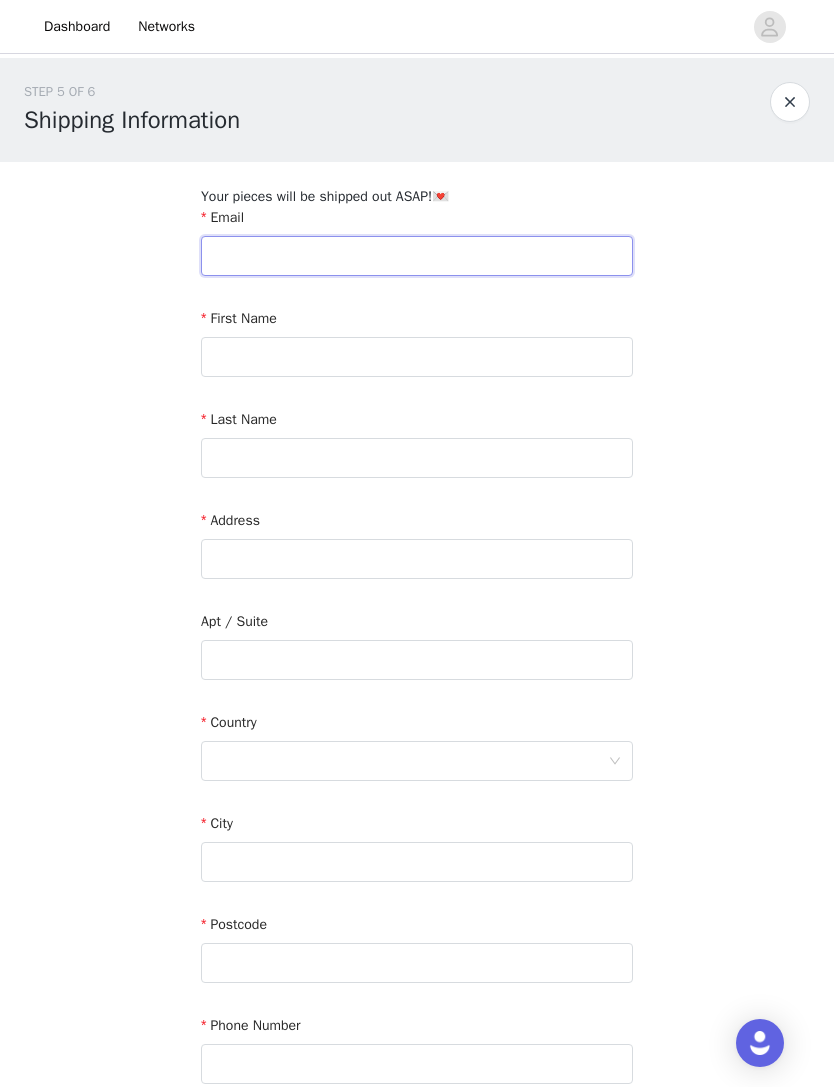 click at bounding box center (417, 256) 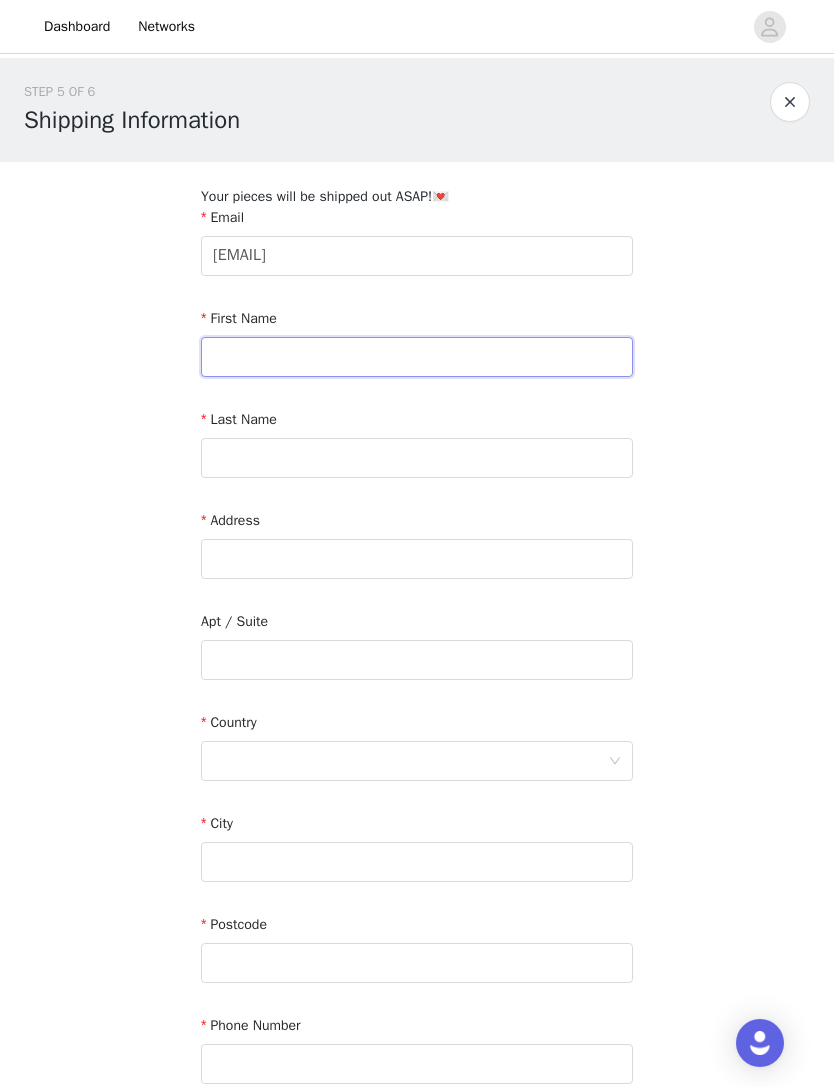 type on "Ashley" 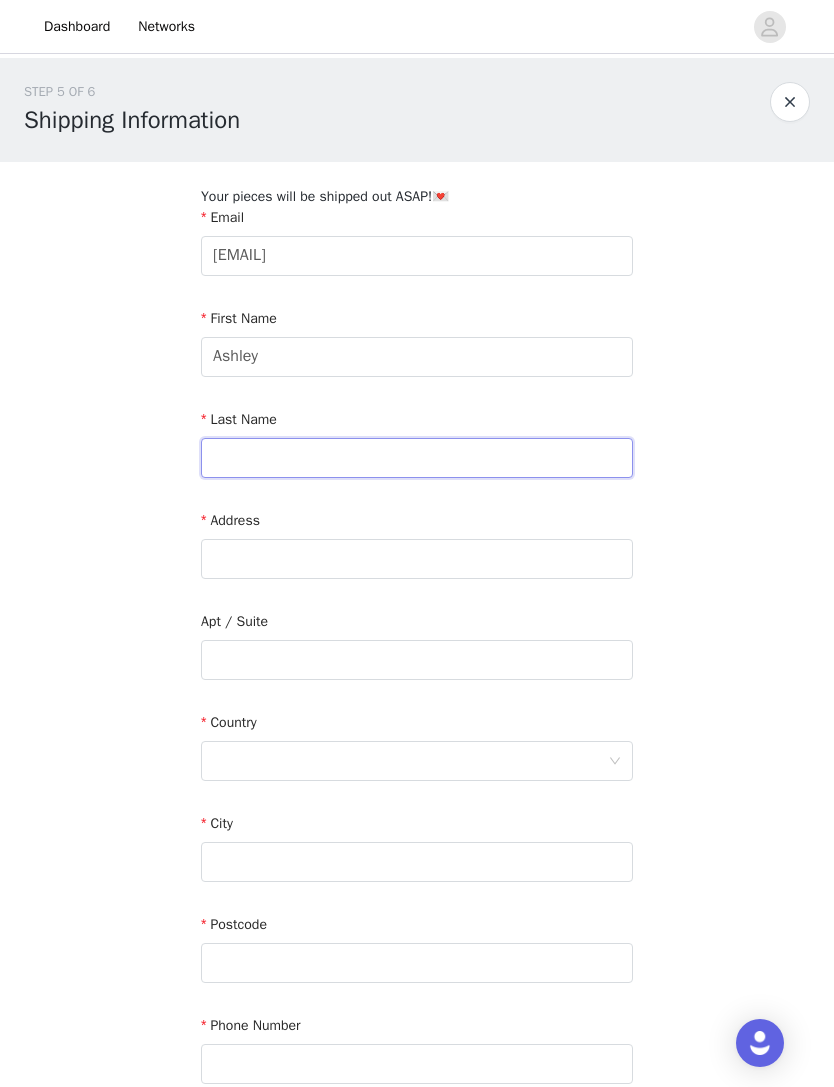 type on "[LAST]" 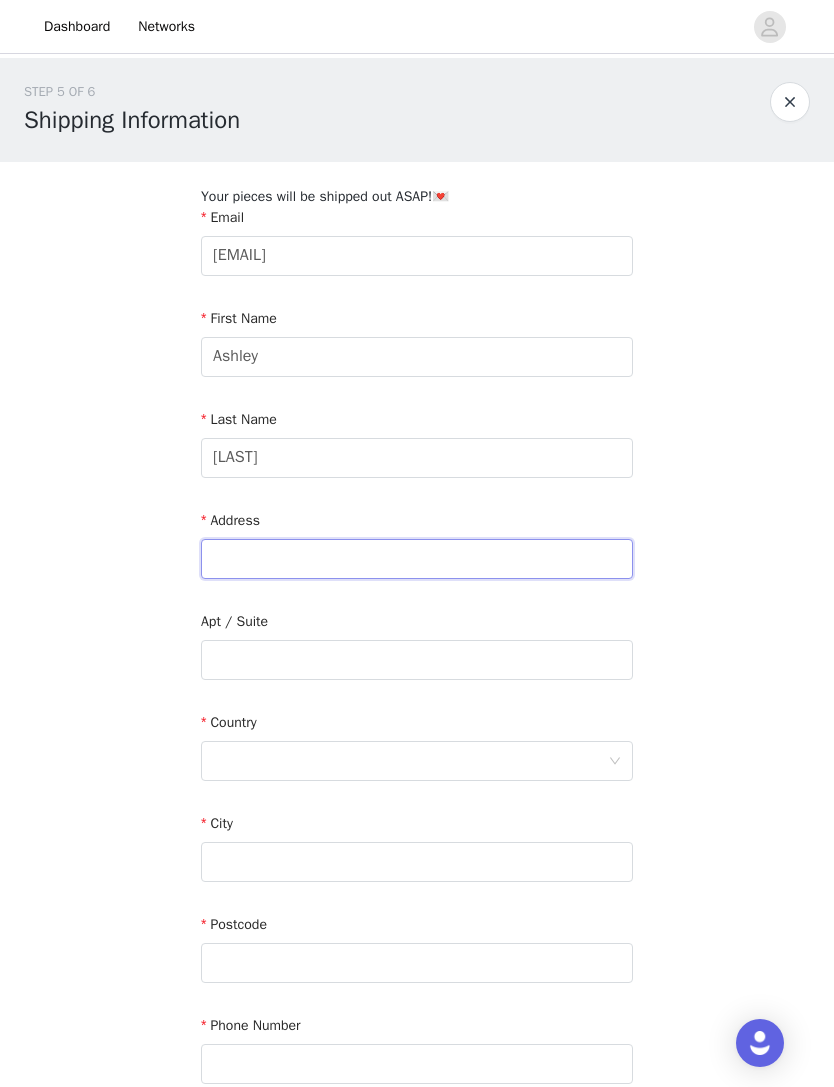 type on "[NUMBER] [STREET]" 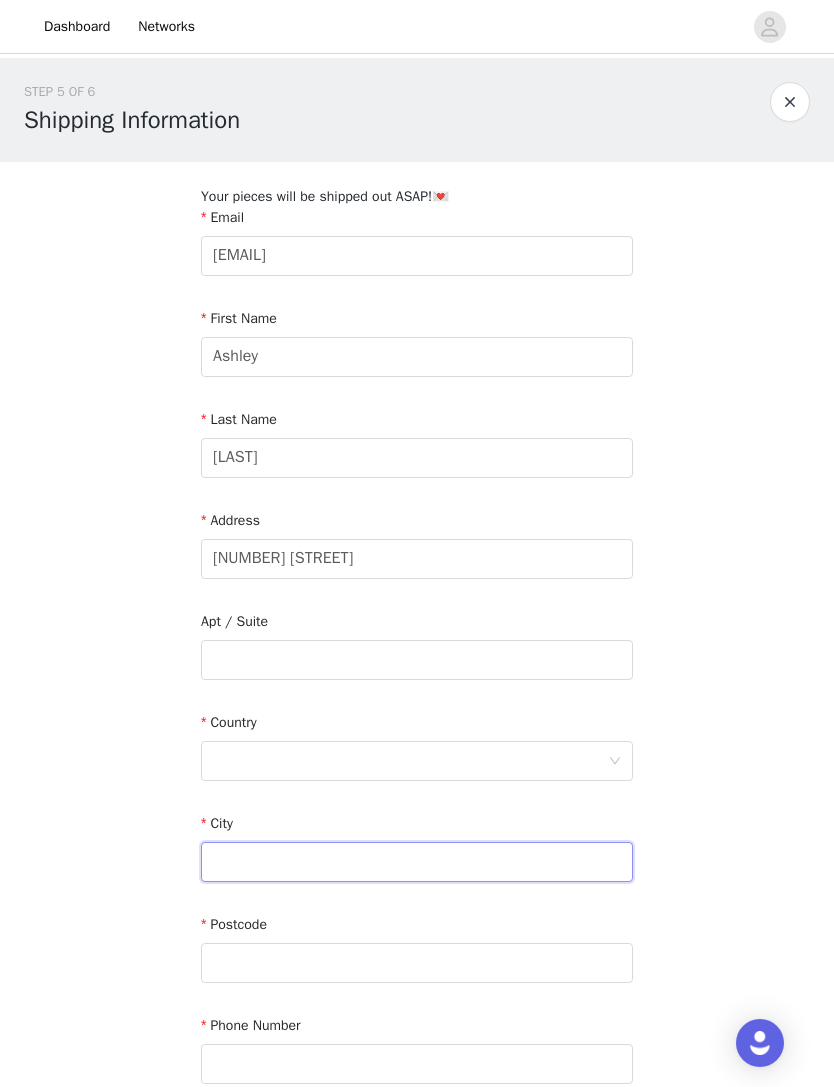 type on "[CITY]" 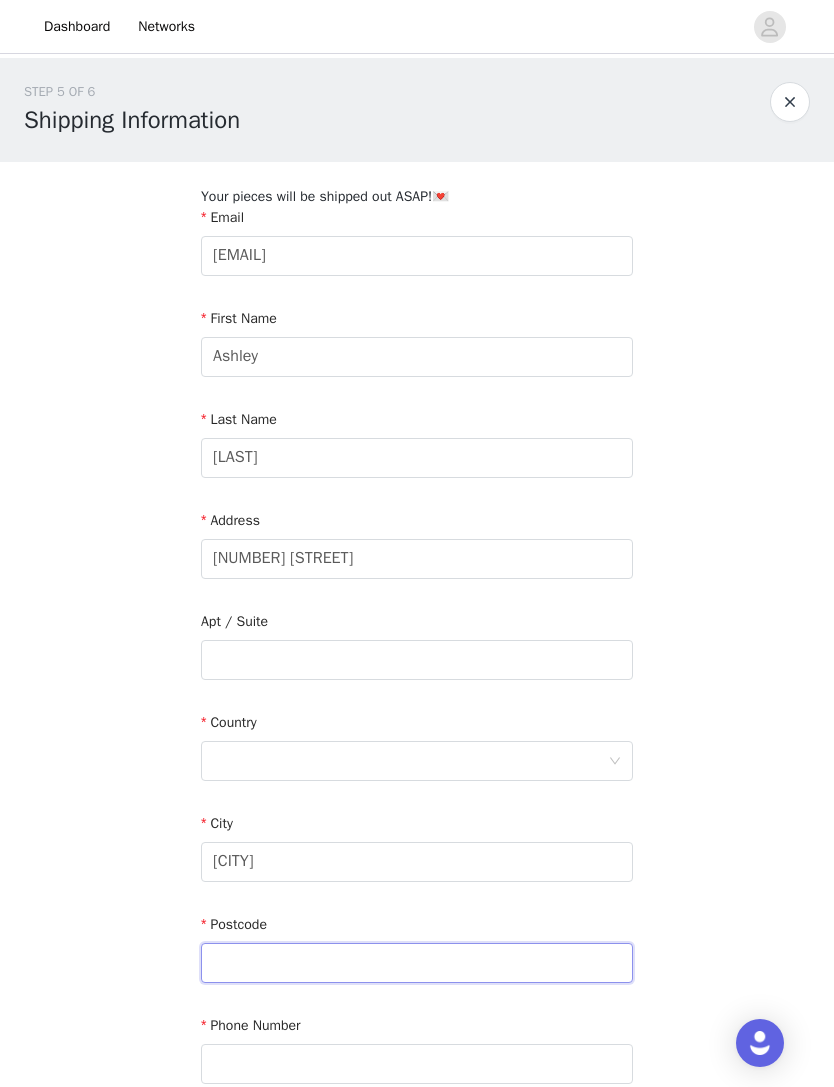 type on "[POSTAL_CODE]" 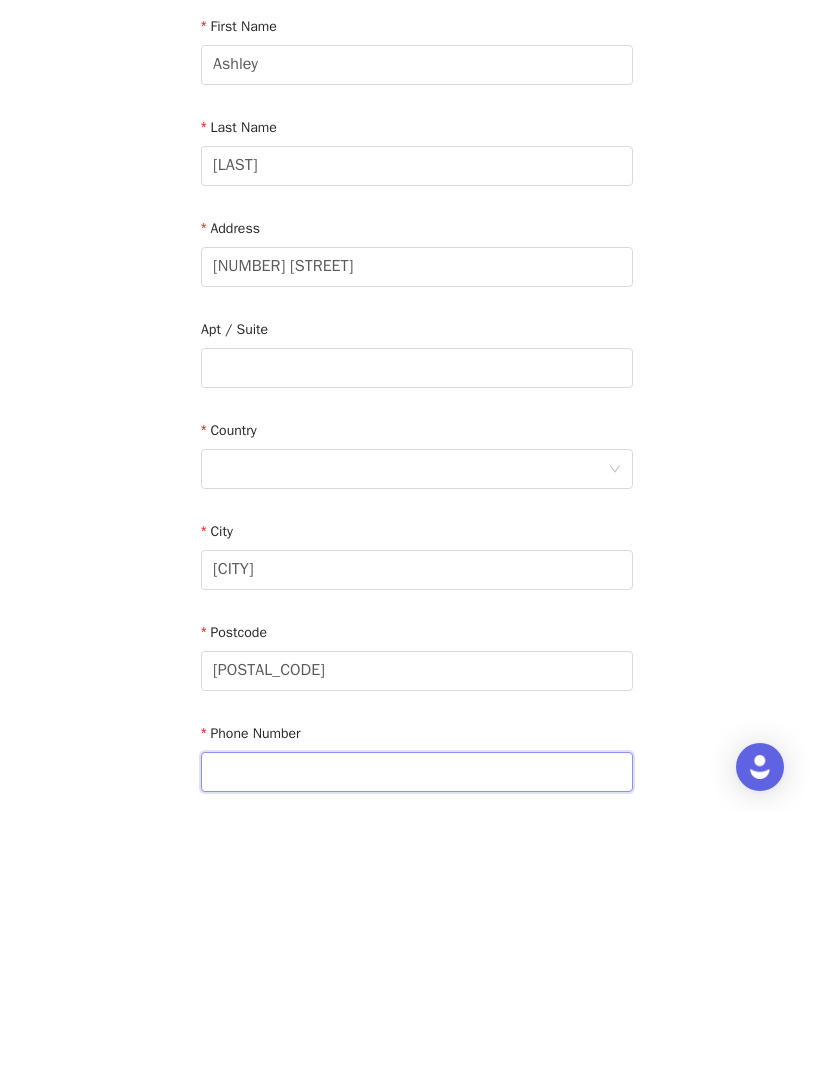 scroll, scrollTop: 17, scrollLeft: 0, axis: vertical 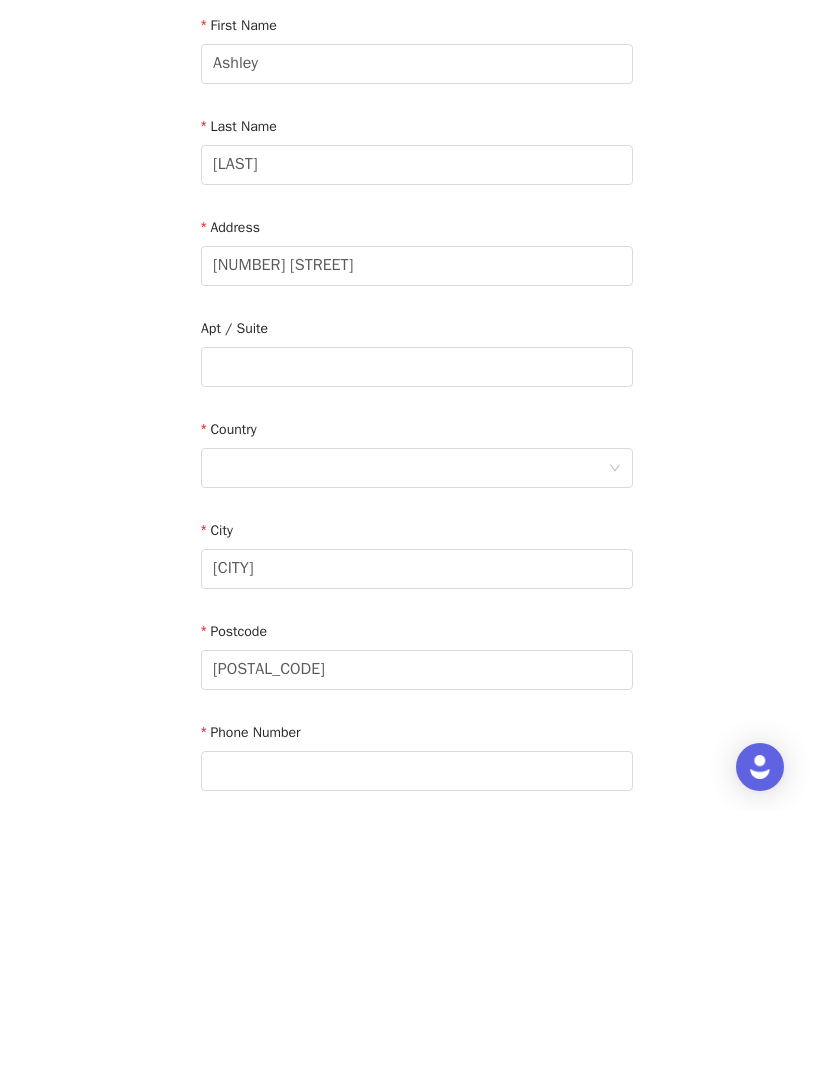 click at bounding box center (410, 744) 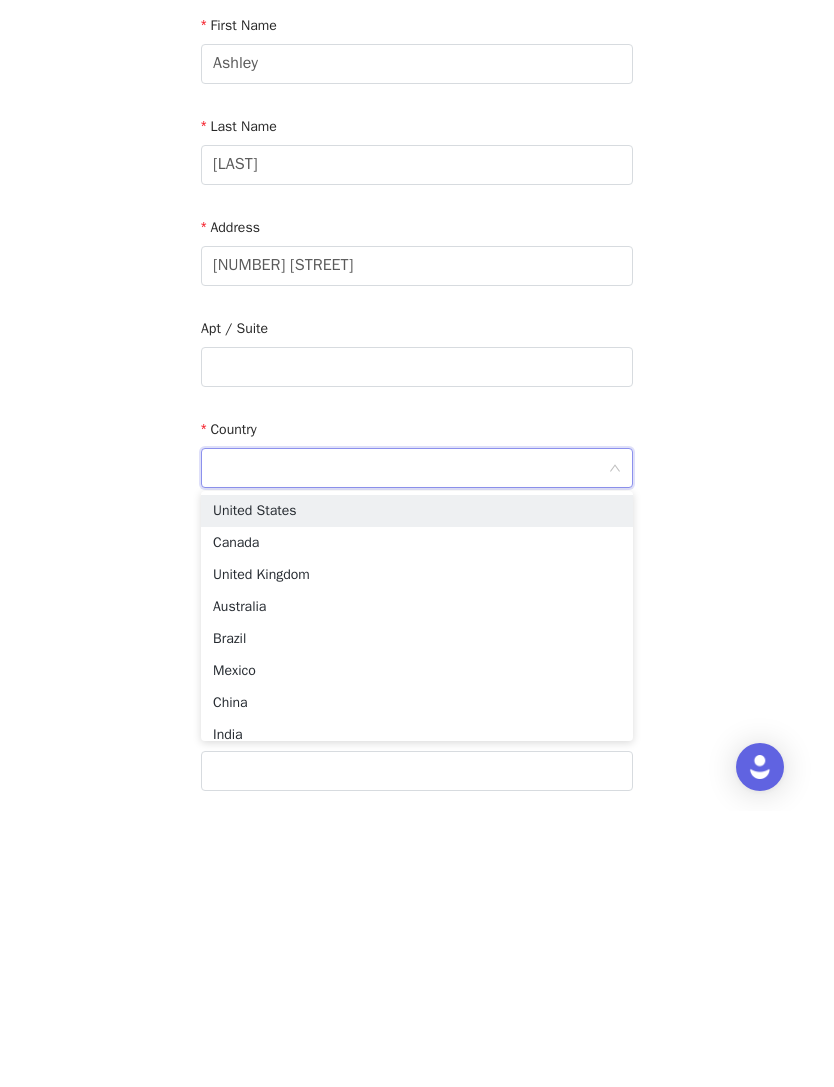 click on "United States" at bounding box center [417, 787] 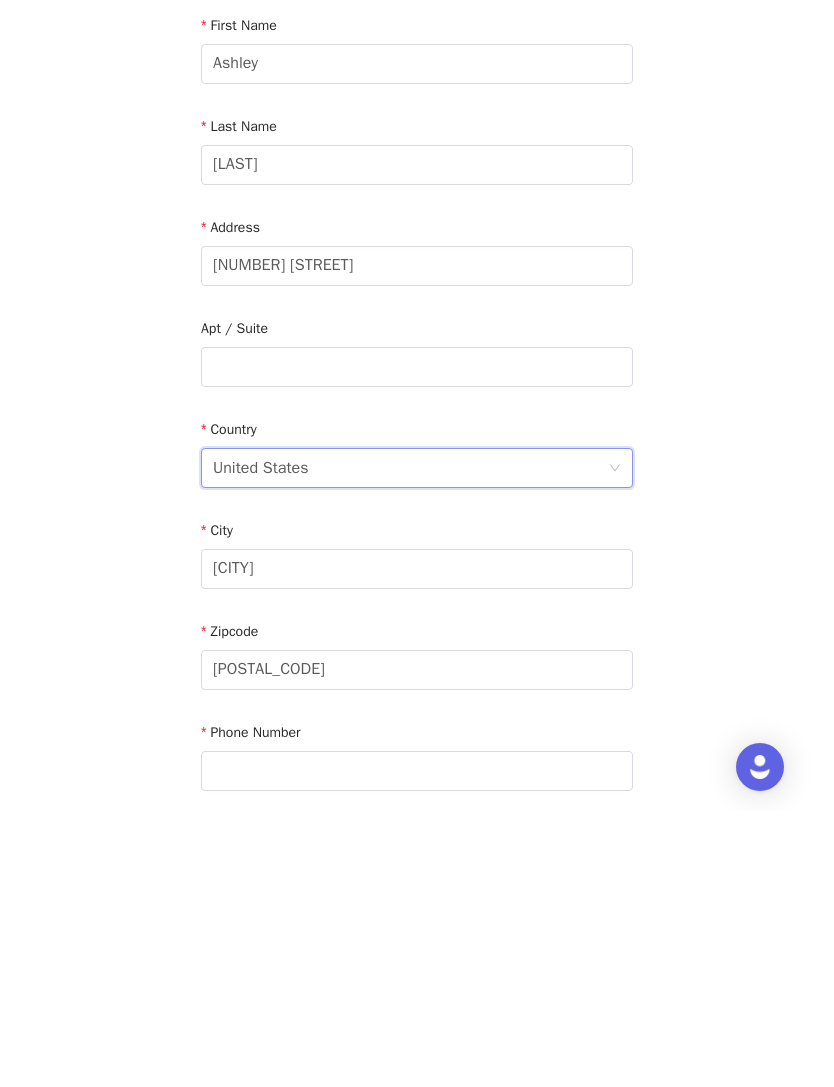 scroll, scrollTop: 132, scrollLeft: 0, axis: vertical 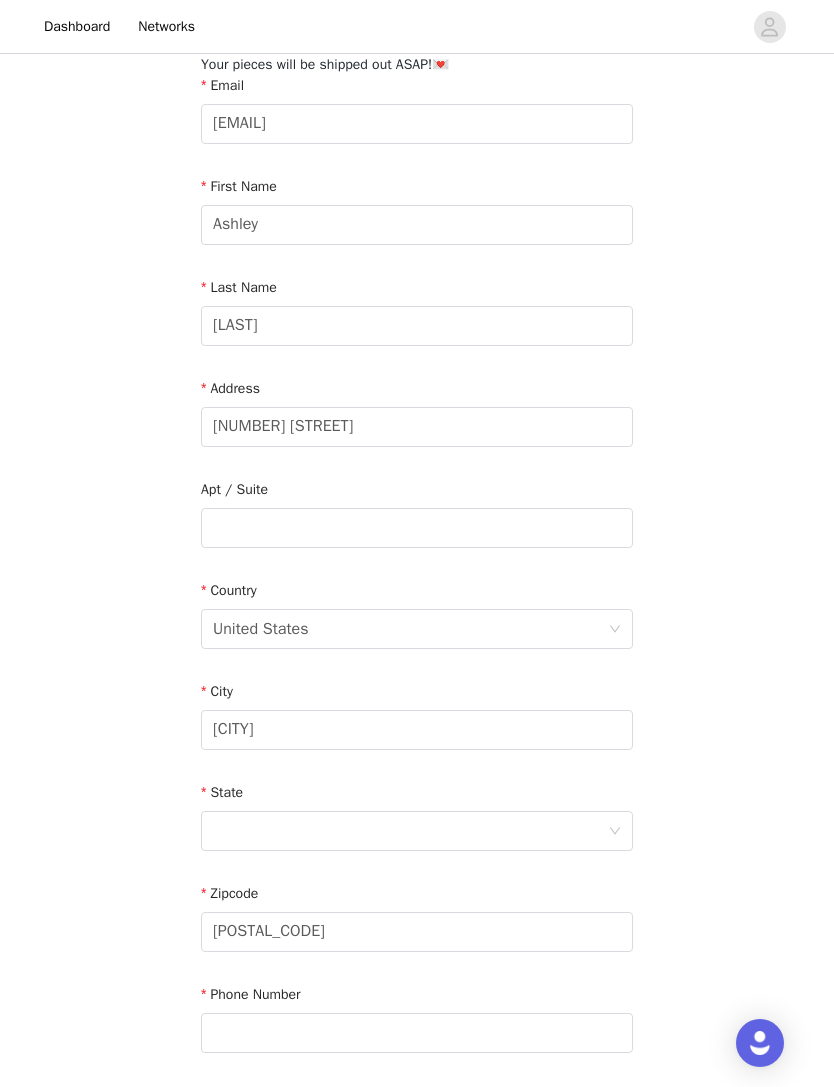 click at bounding box center [410, 831] 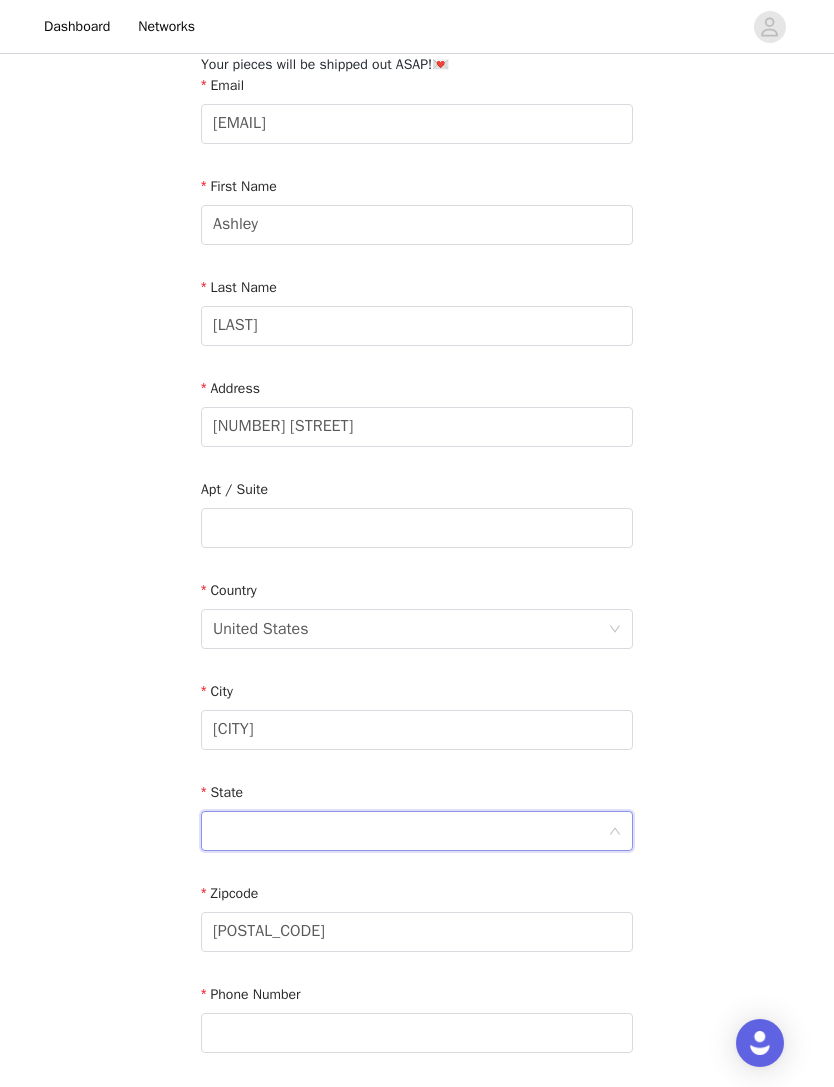 scroll, scrollTop: 280, scrollLeft: 0, axis: vertical 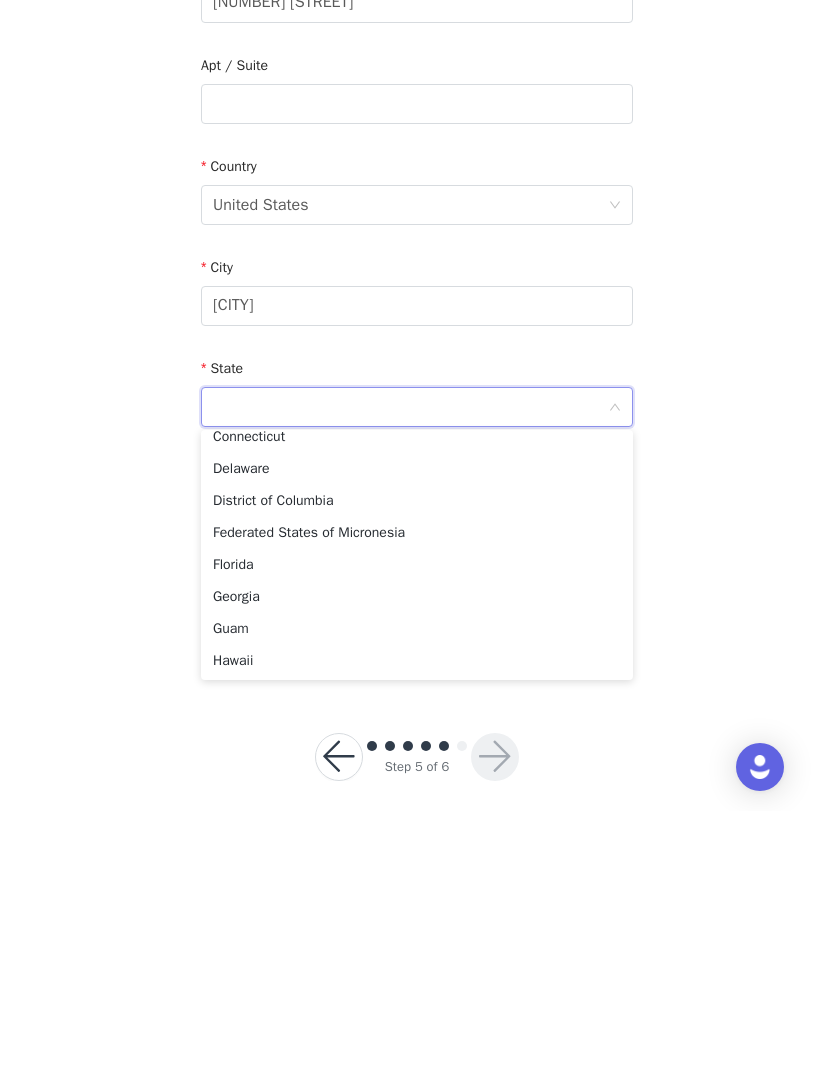 click on "Florida" at bounding box center (417, 841) 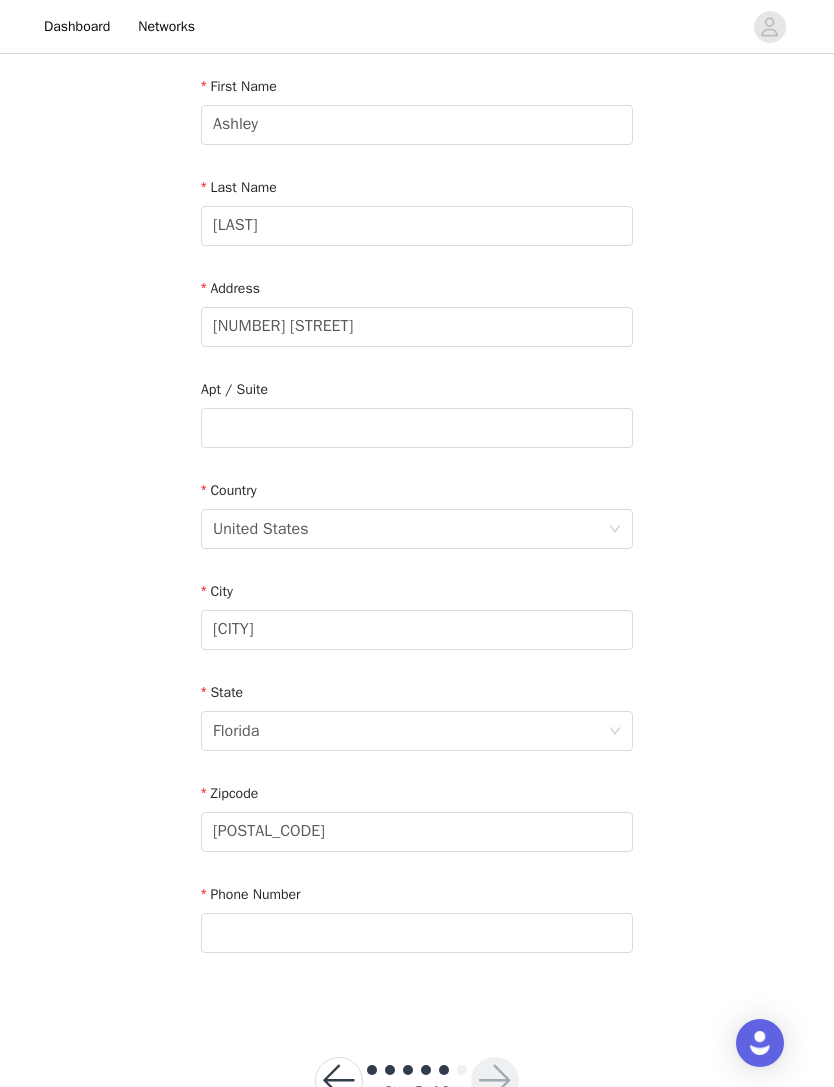scroll, scrollTop: 233, scrollLeft: 0, axis: vertical 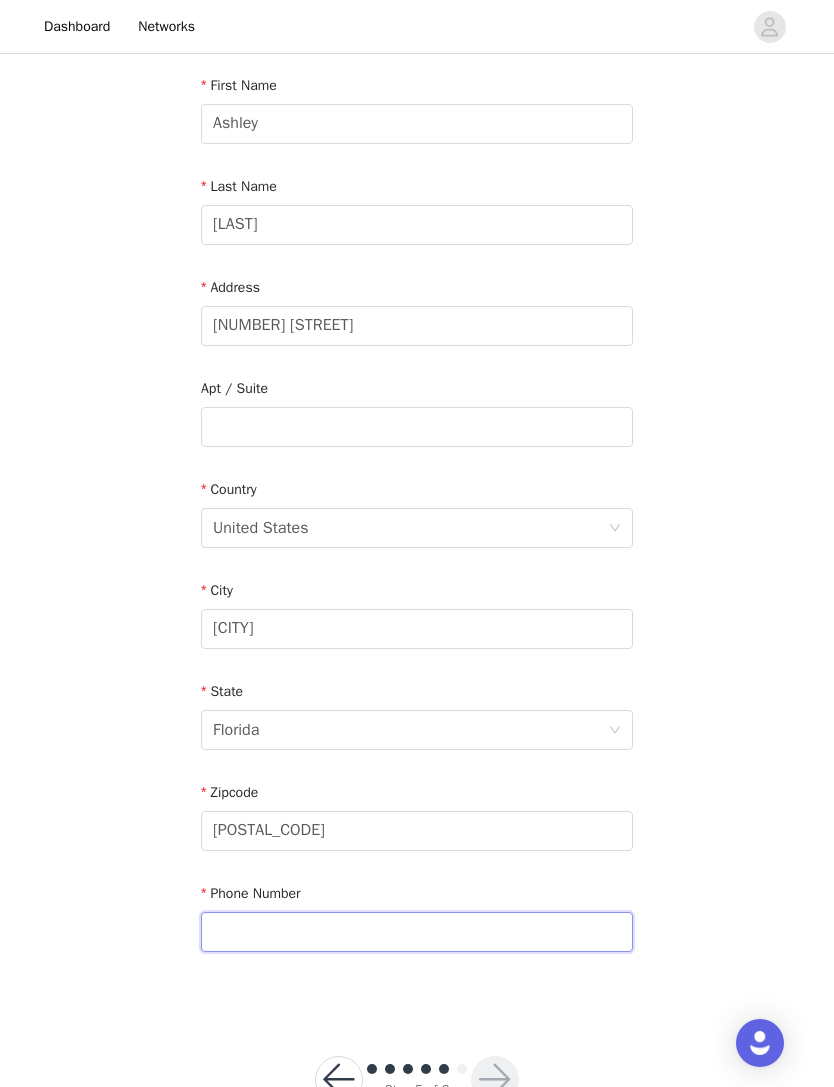 click at bounding box center (417, 932) 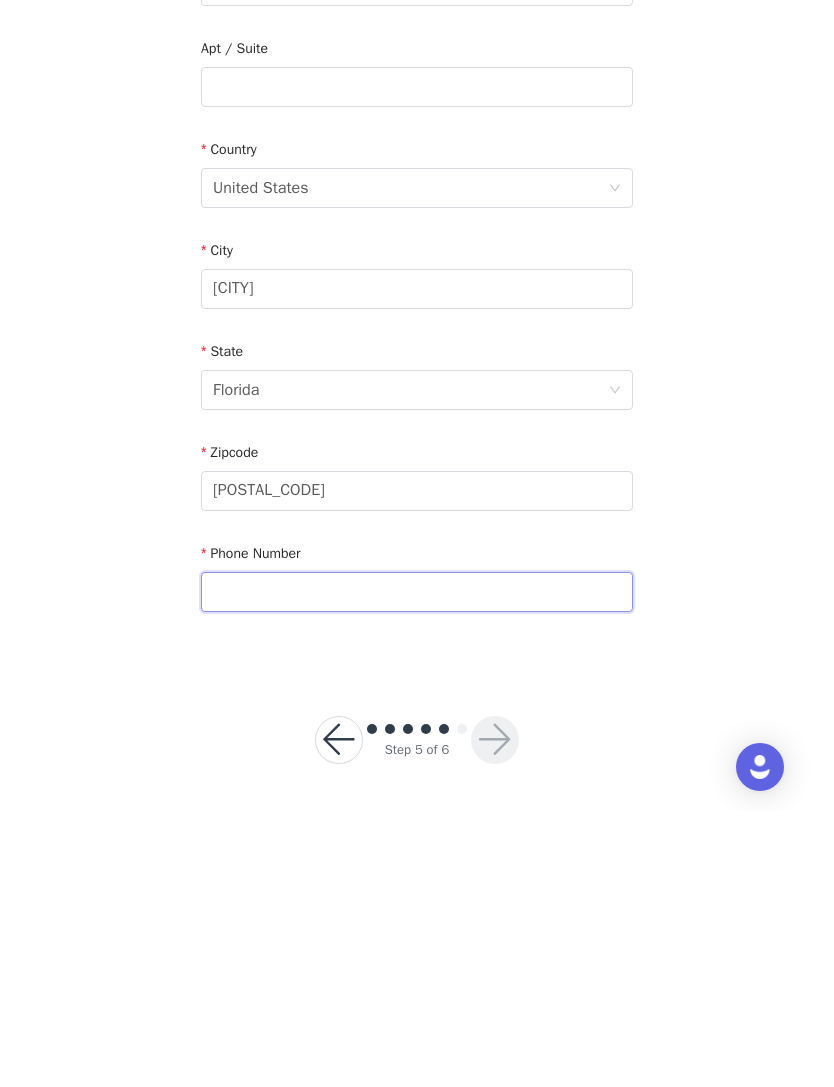 type on "[PHONE]" 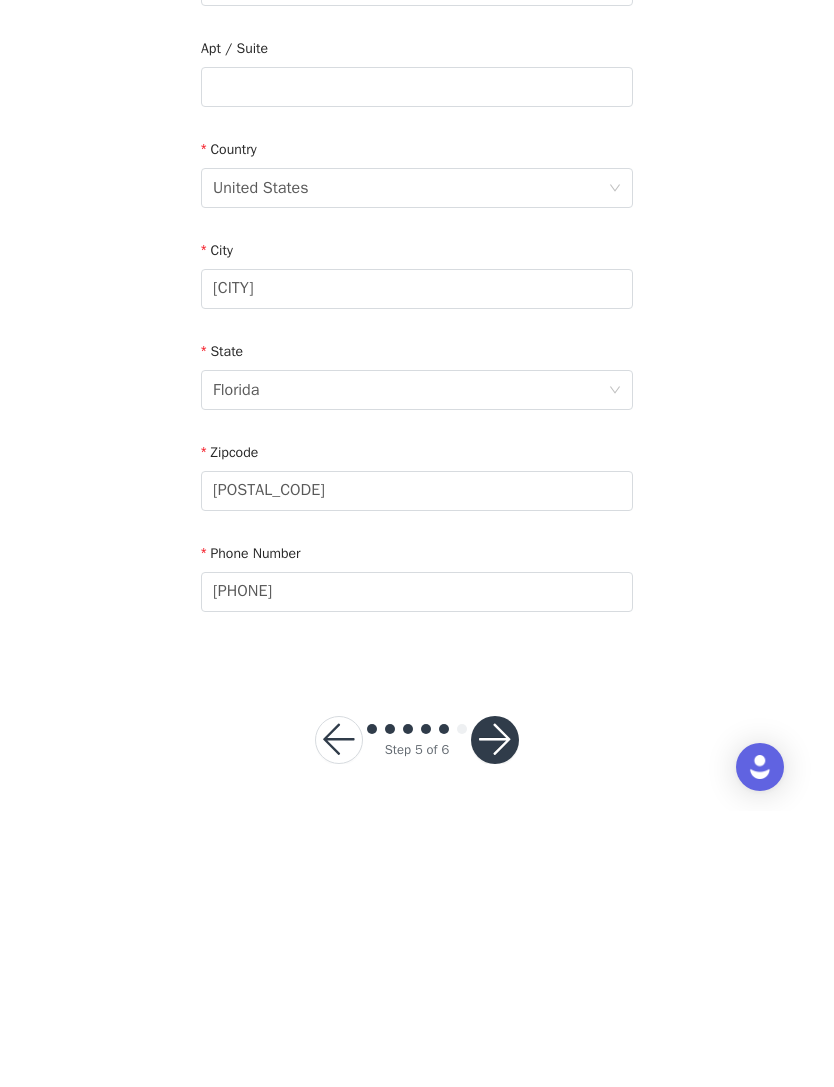scroll, scrollTop: 233, scrollLeft: 0, axis: vertical 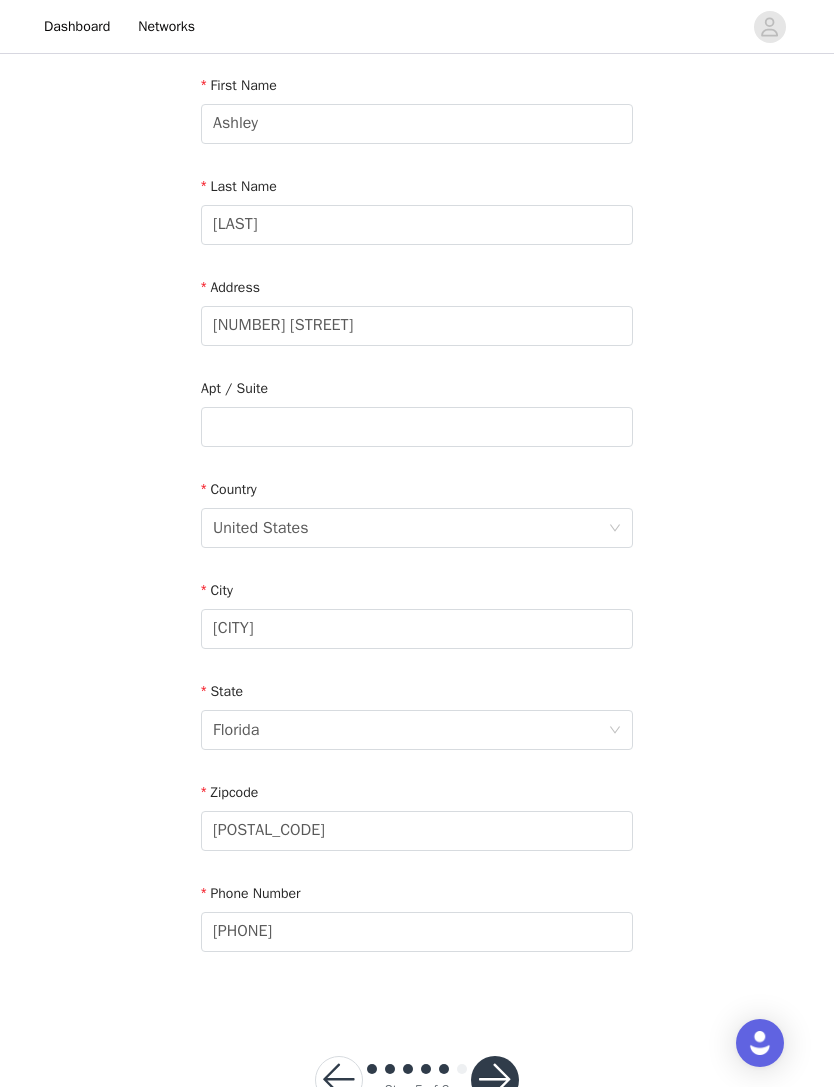 click at bounding box center [495, 1080] 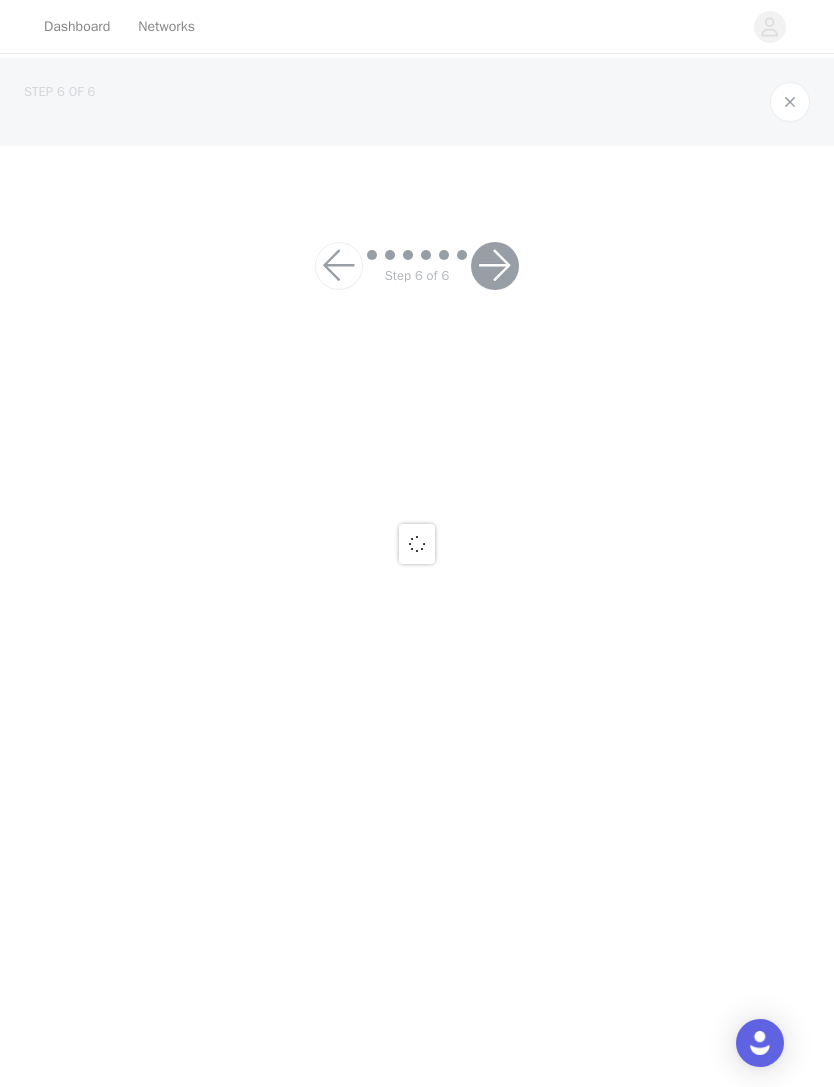 scroll, scrollTop: 0, scrollLeft: 0, axis: both 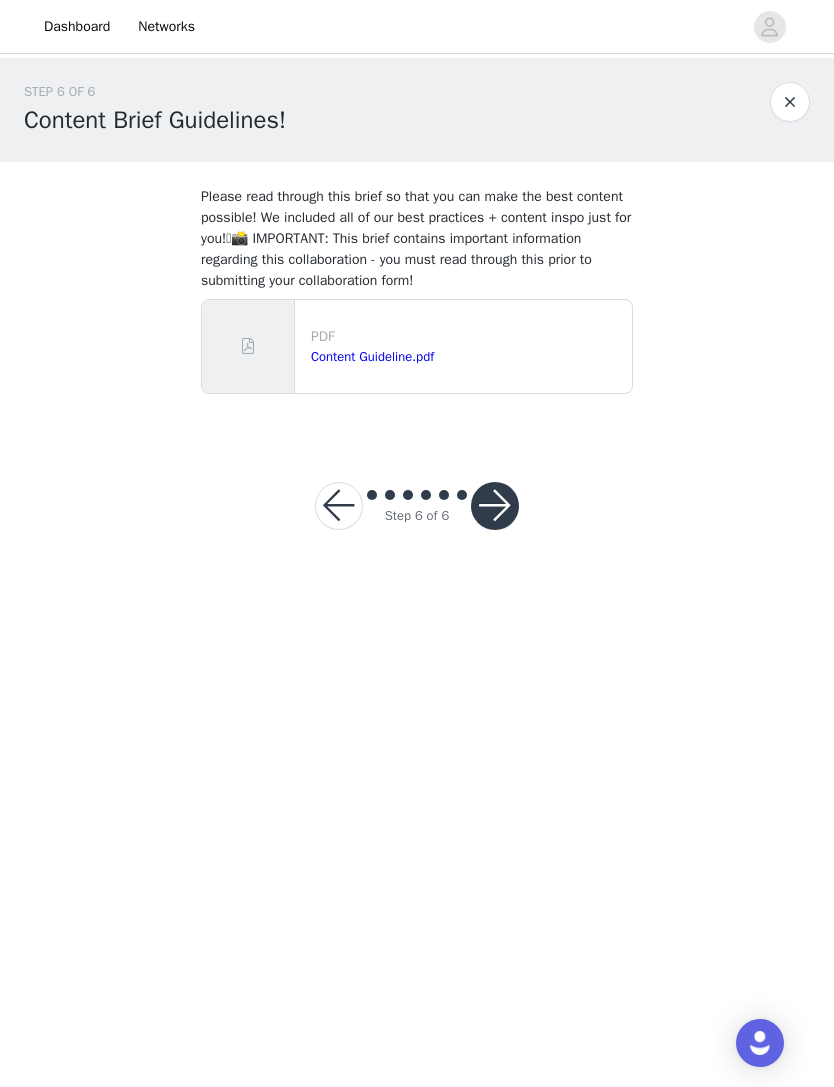 click on "Content Guideline.pdf" at bounding box center (372, 356) 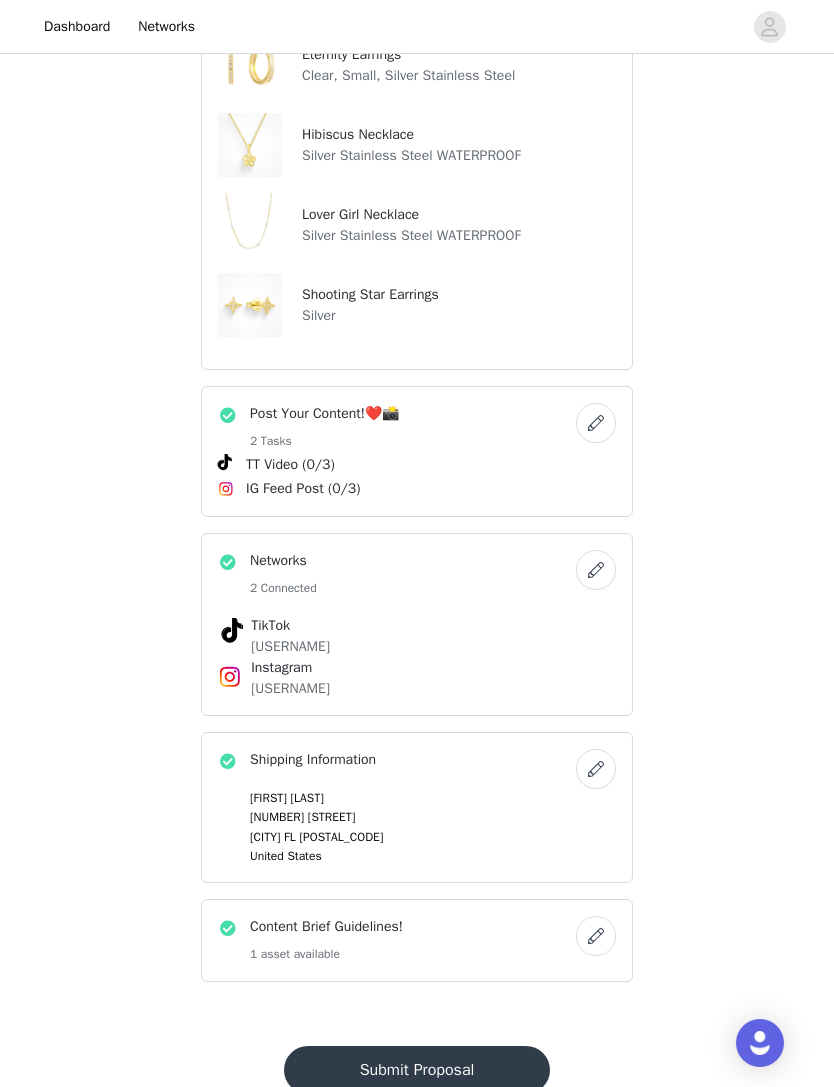 scroll, scrollTop: 423, scrollLeft: 0, axis: vertical 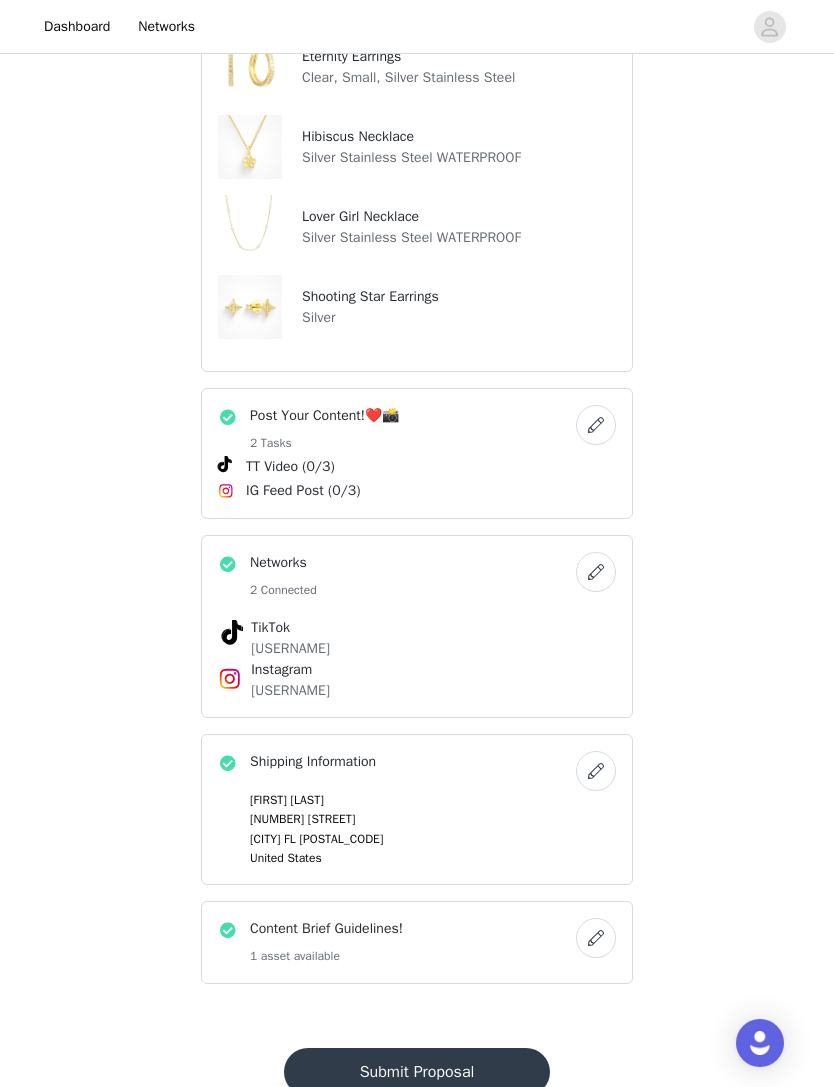 click on "Submit Proposal" at bounding box center [417, 1072] 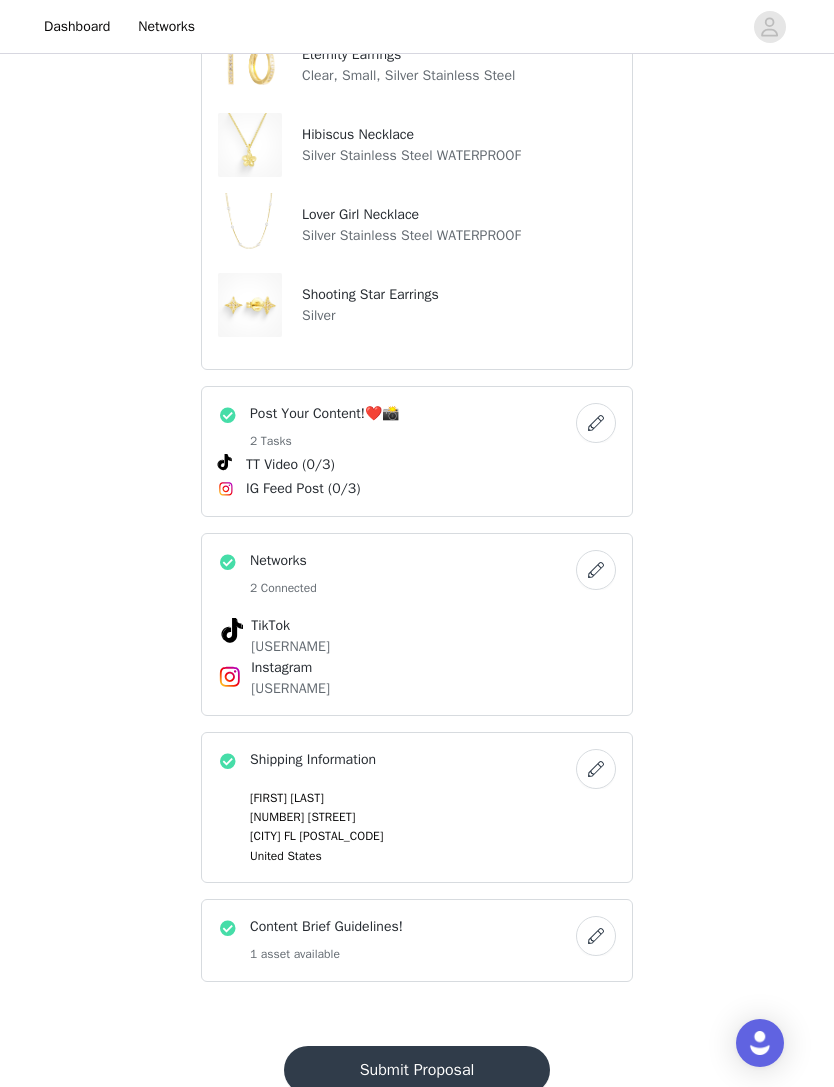 scroll, scrollTop: 0, scrollLeft: 0, axis: both 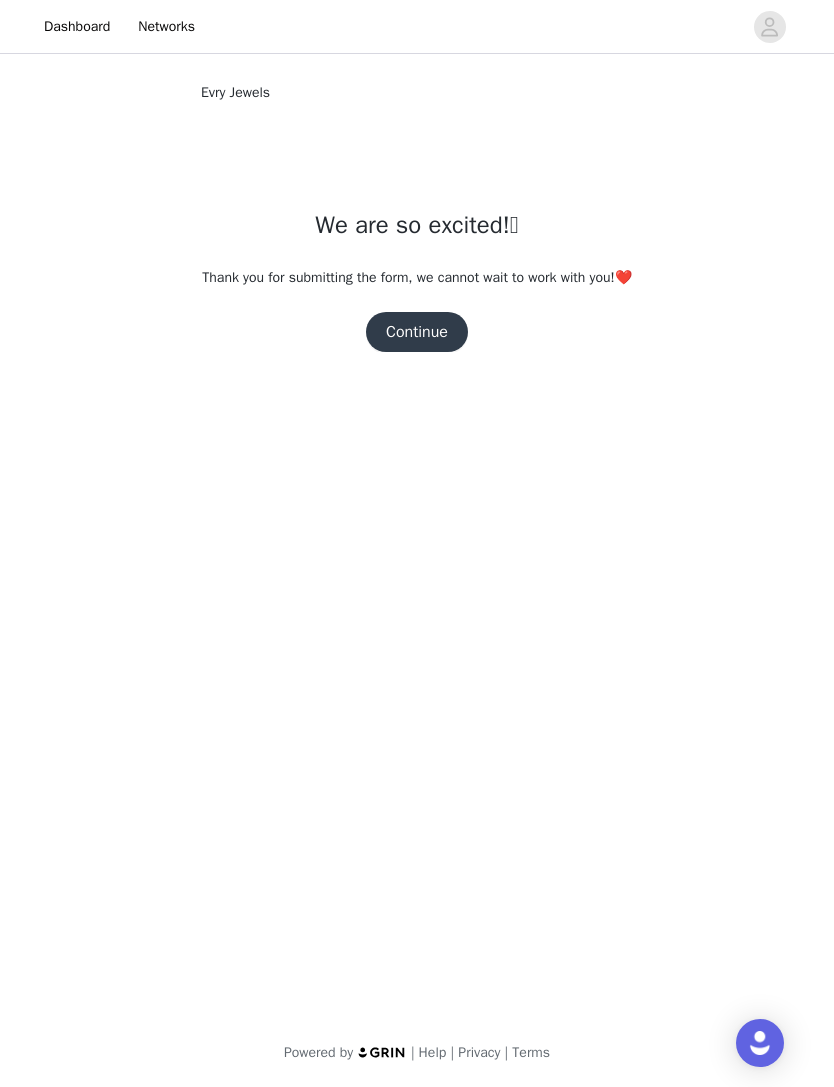 click on "Continue" at bounding box center (417, 332) 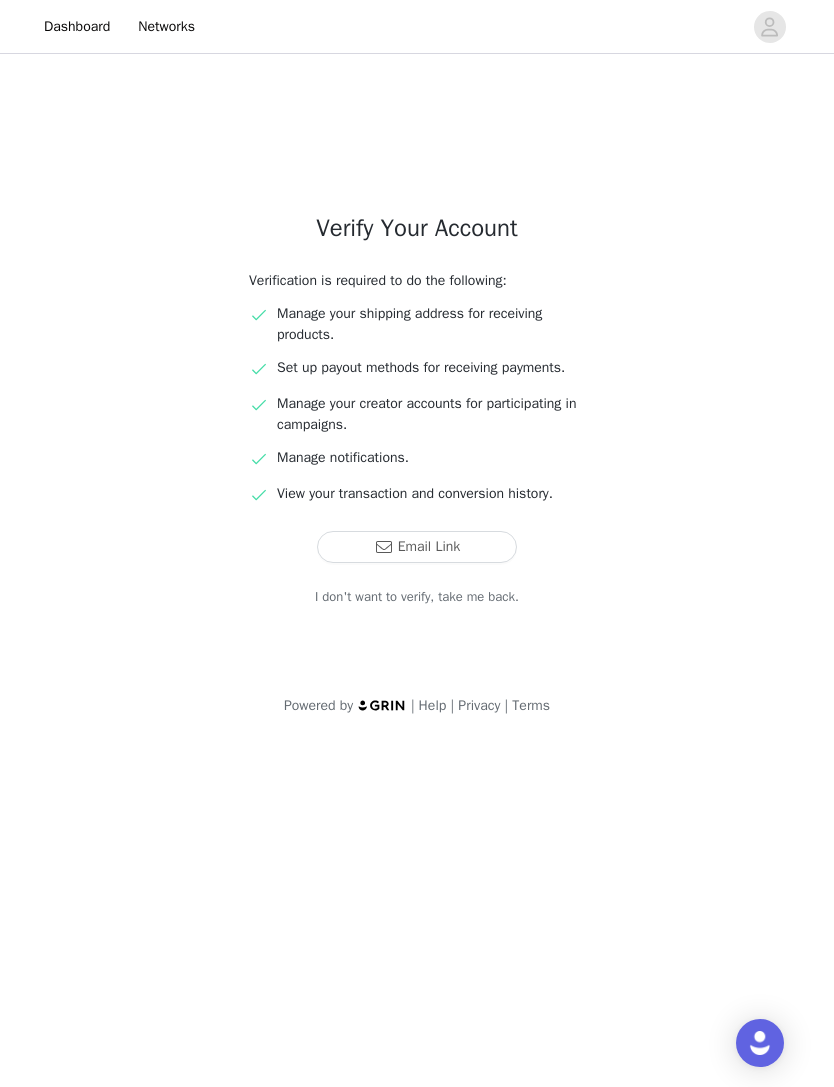 click on "Email Link" at bounding box center (417, 547) 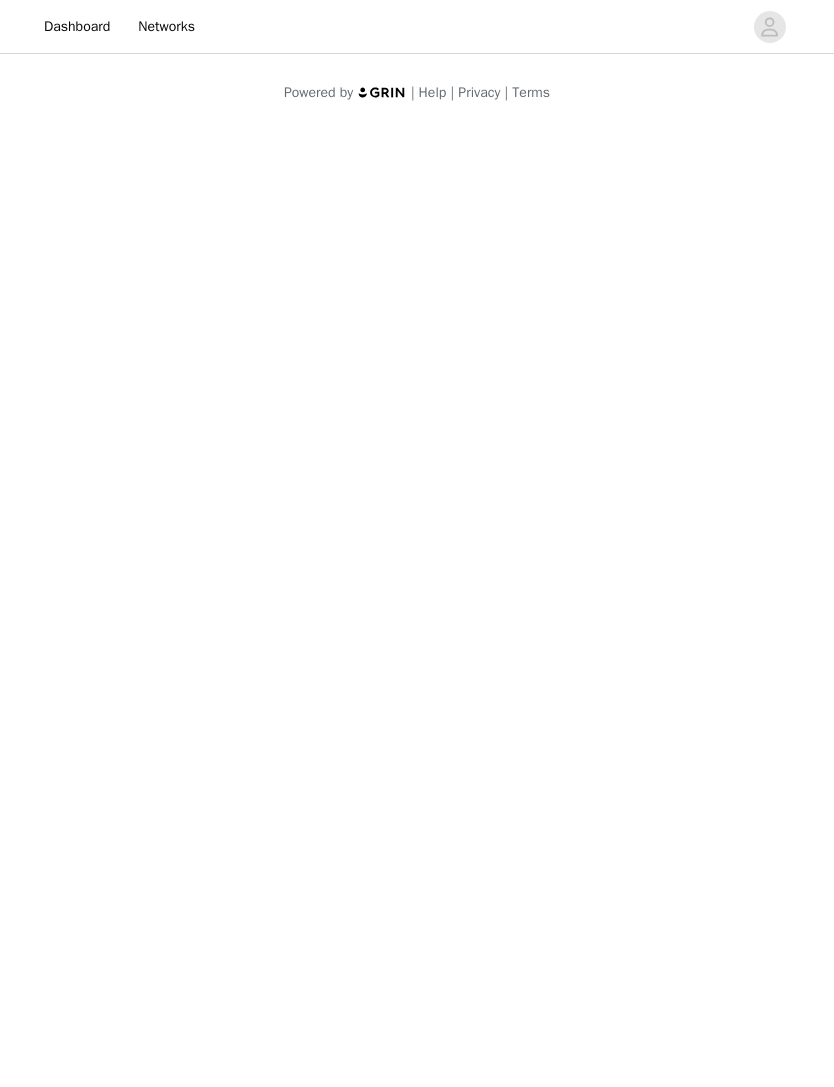 scroll, scrollTop: 0, scrollLeft: 0, axis: both 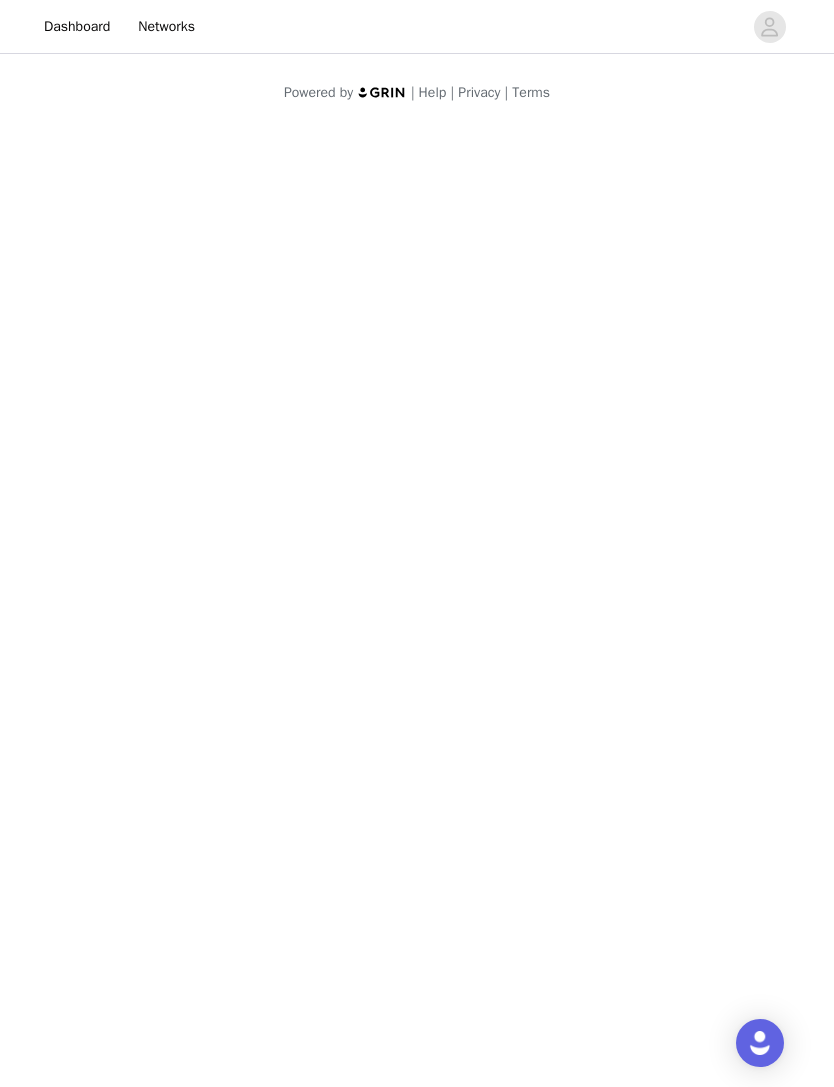 click on "Dashboard" at bounding box center [77, 26] 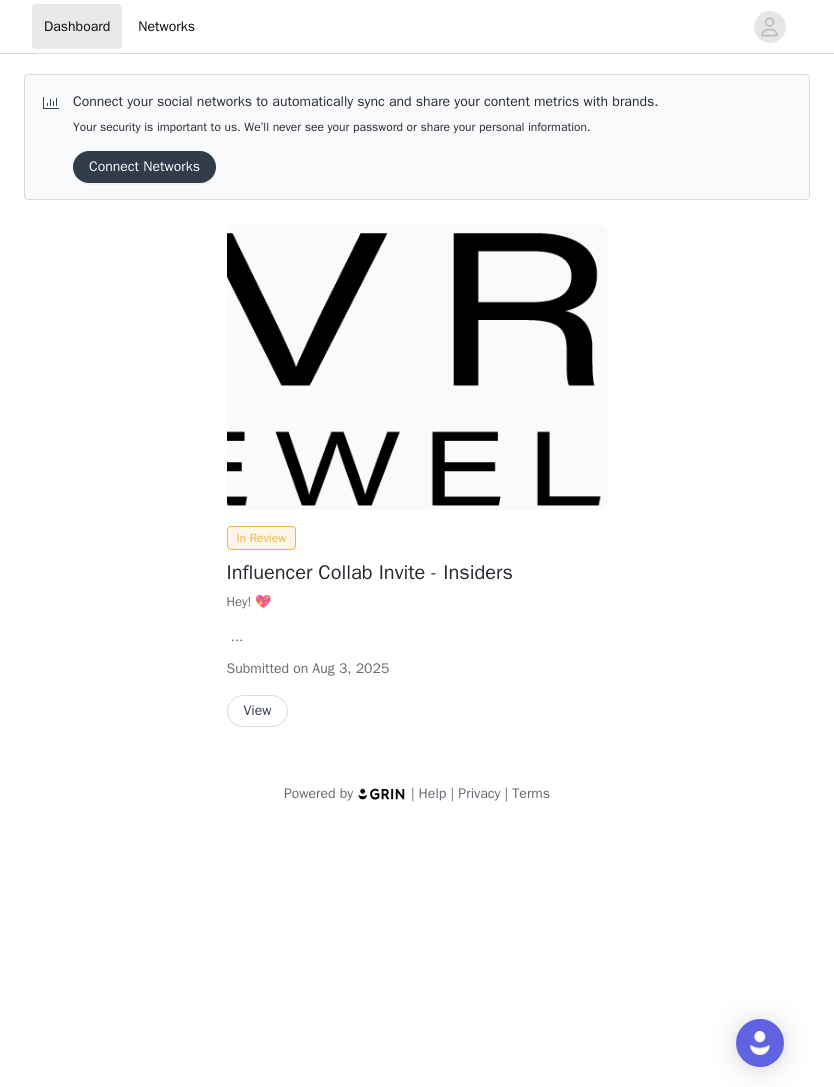 click on "Networks" at bounding box center [166, 26] 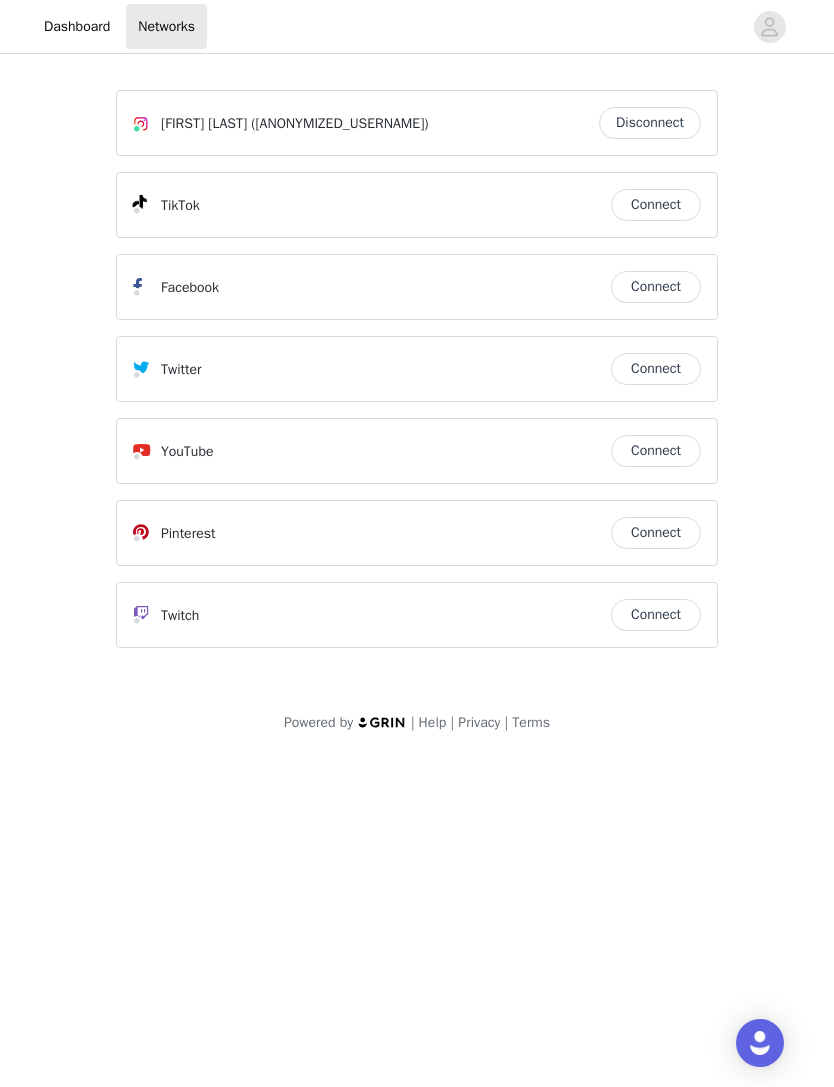 click 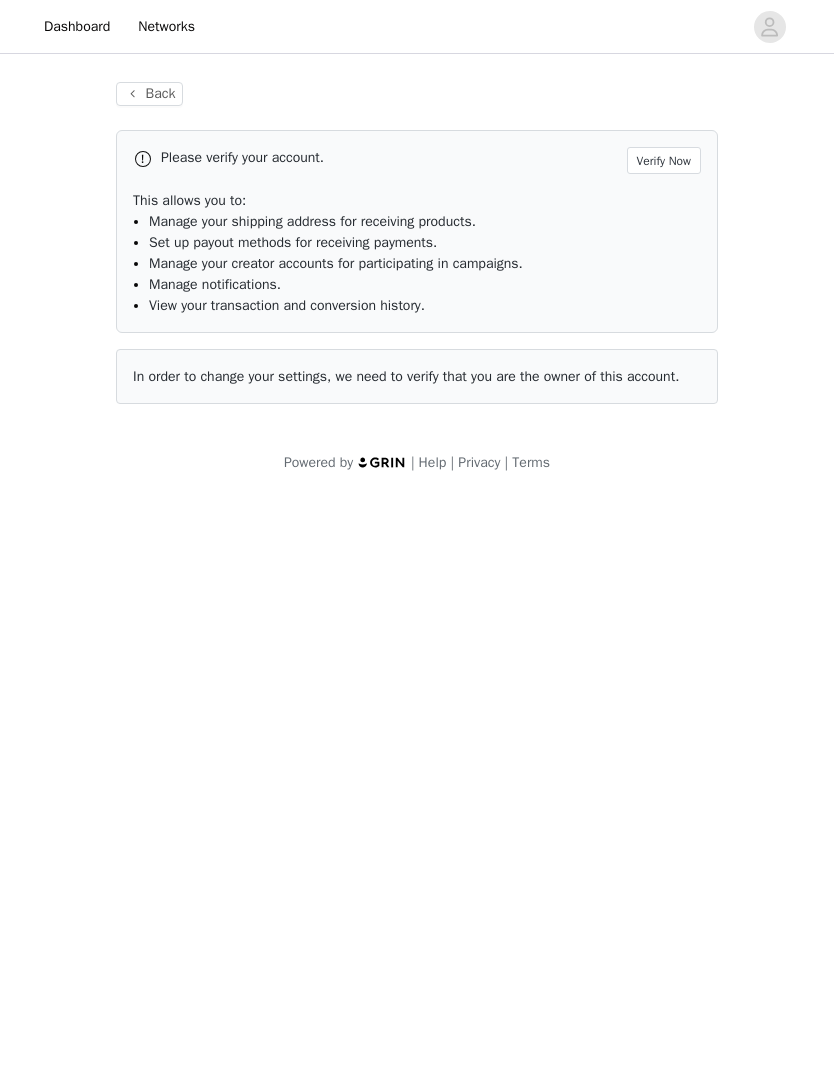 scroll, scrollTop: 0, scrollLeft: 0, axis: both 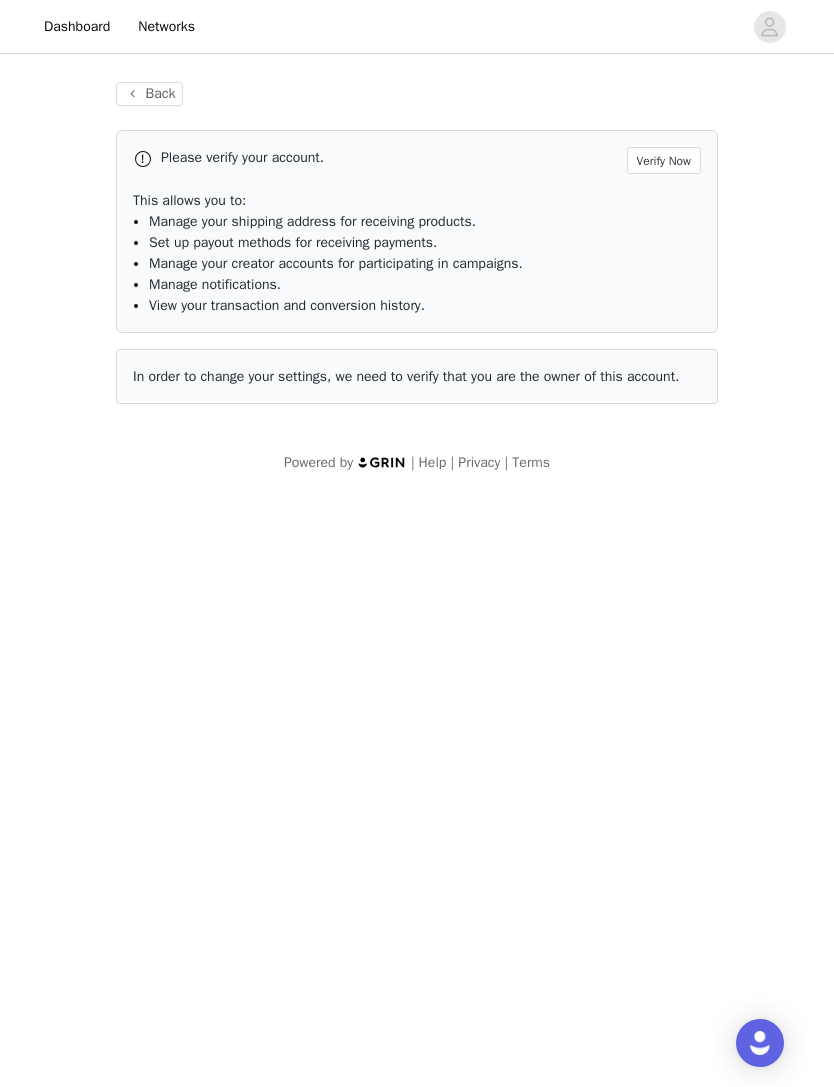 click on "Verify Now" at bounding box center (664, 160) 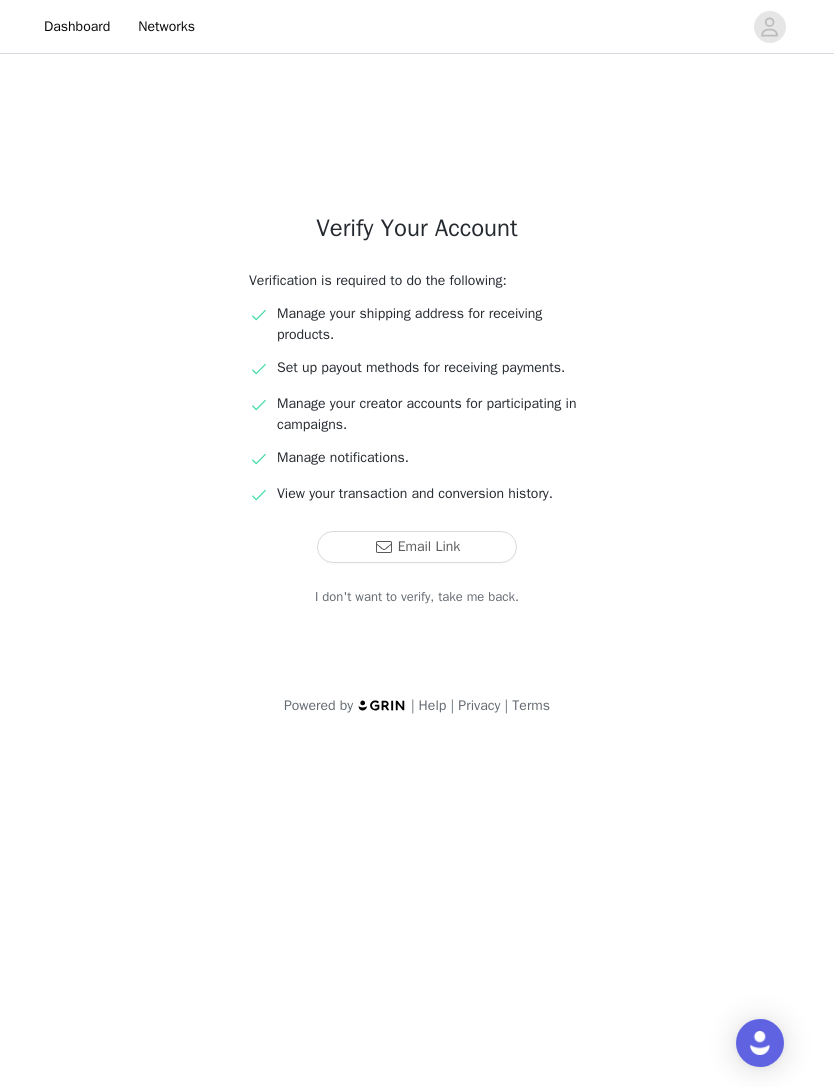 click on "Email Link" at bounding box center (417, 547) 